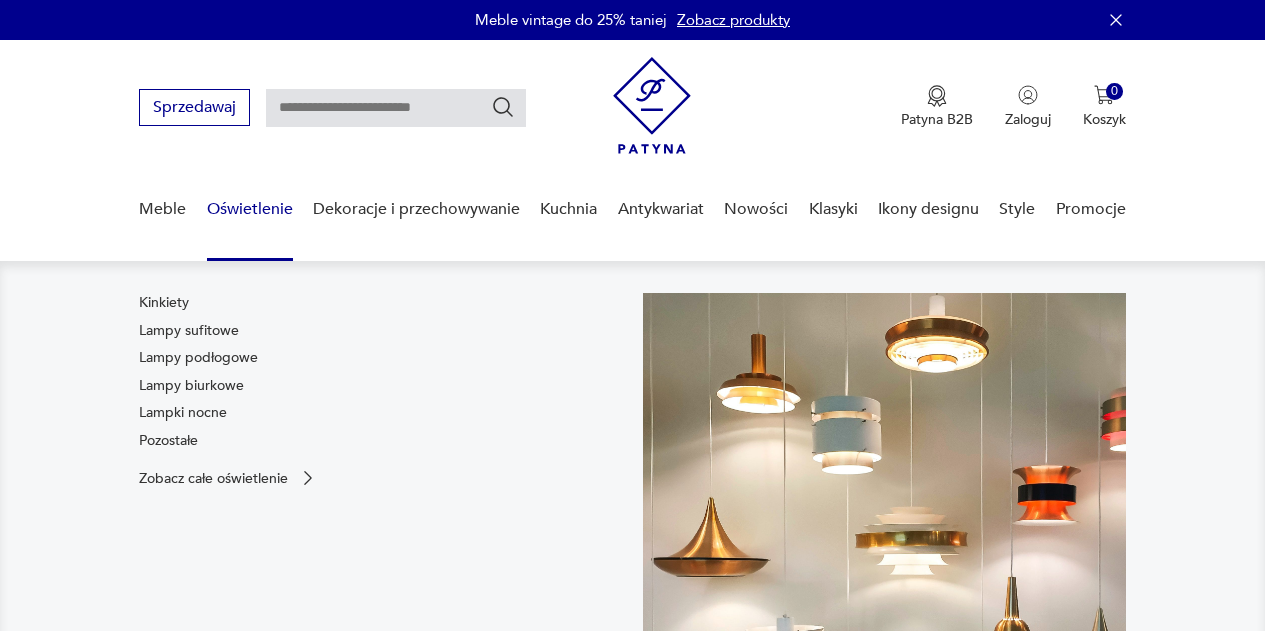 scroll, scrollTop: 0, scrollLeft: 0, axis: both 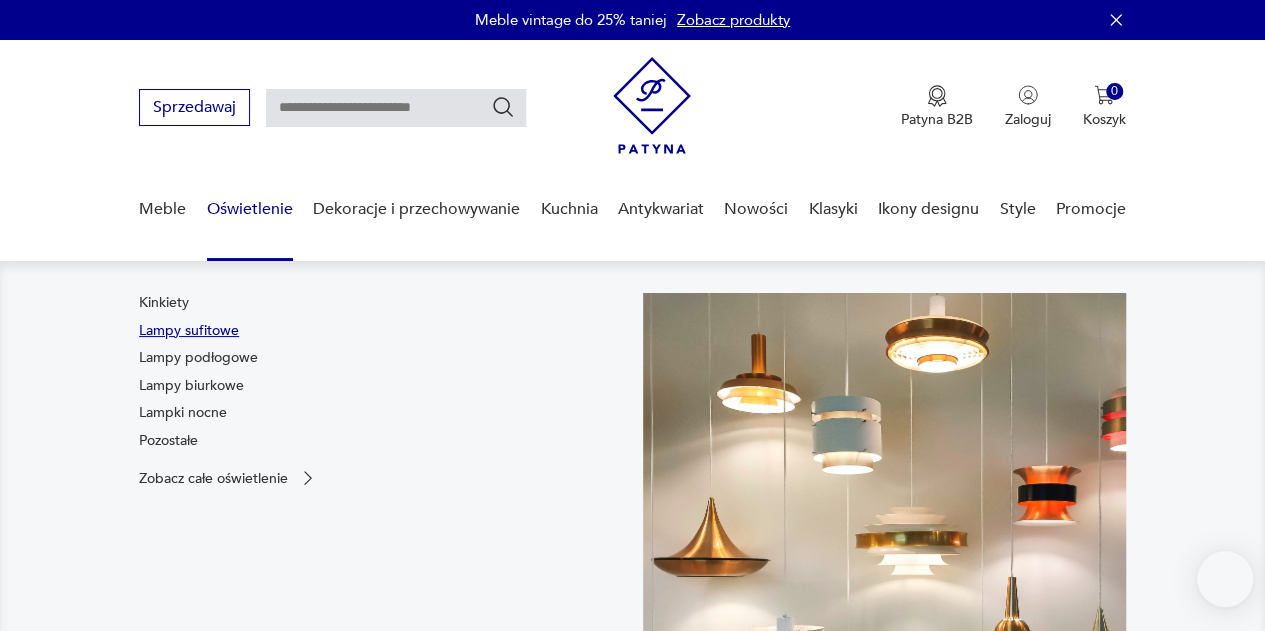 click on "Lampy sufitowe" at bounding box center [189, 331] 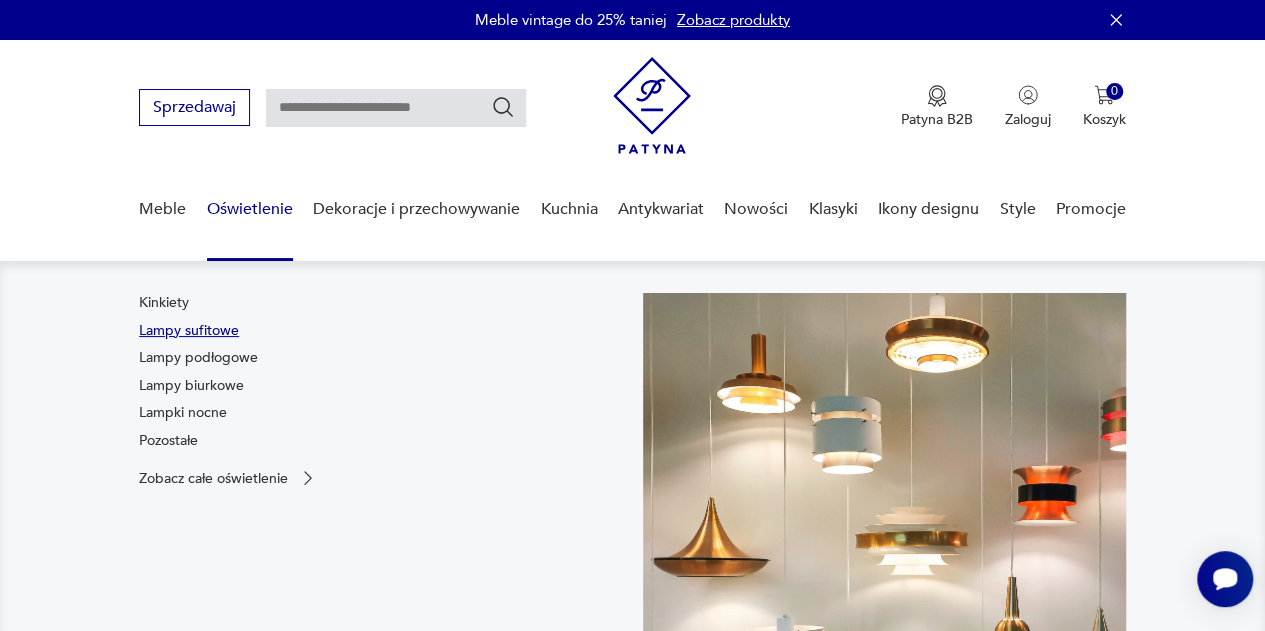 scroll, scrollTop: 0, scrollLeft: 0, axis: both 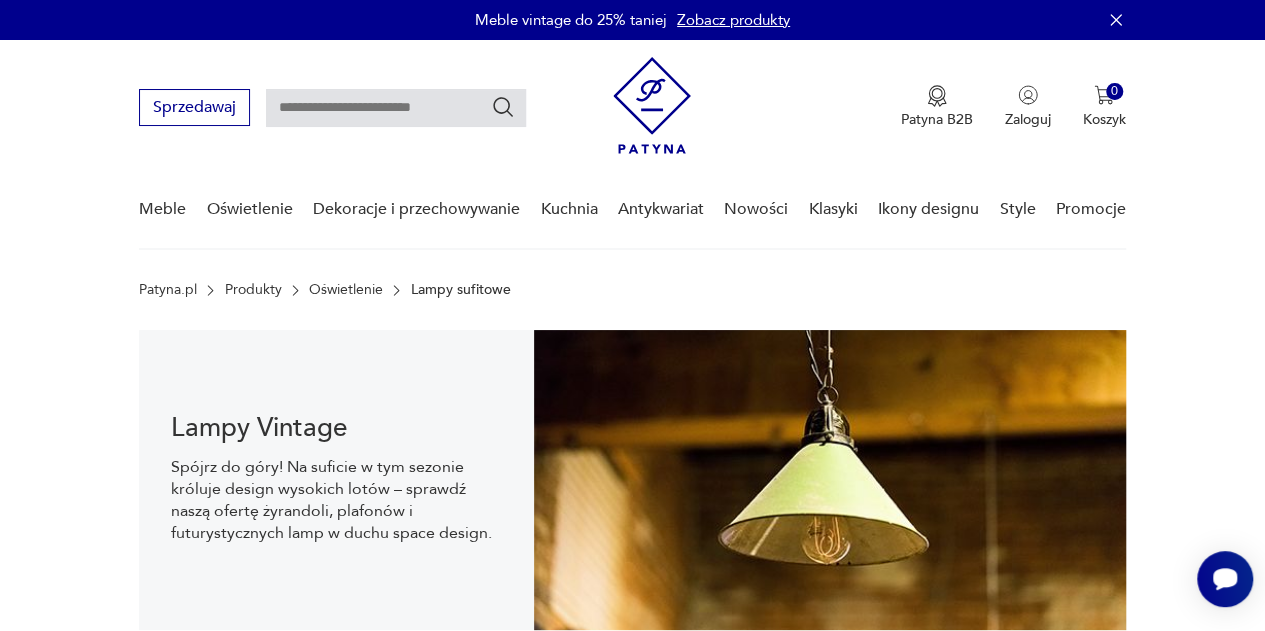 click at bounding box center [396, 108] 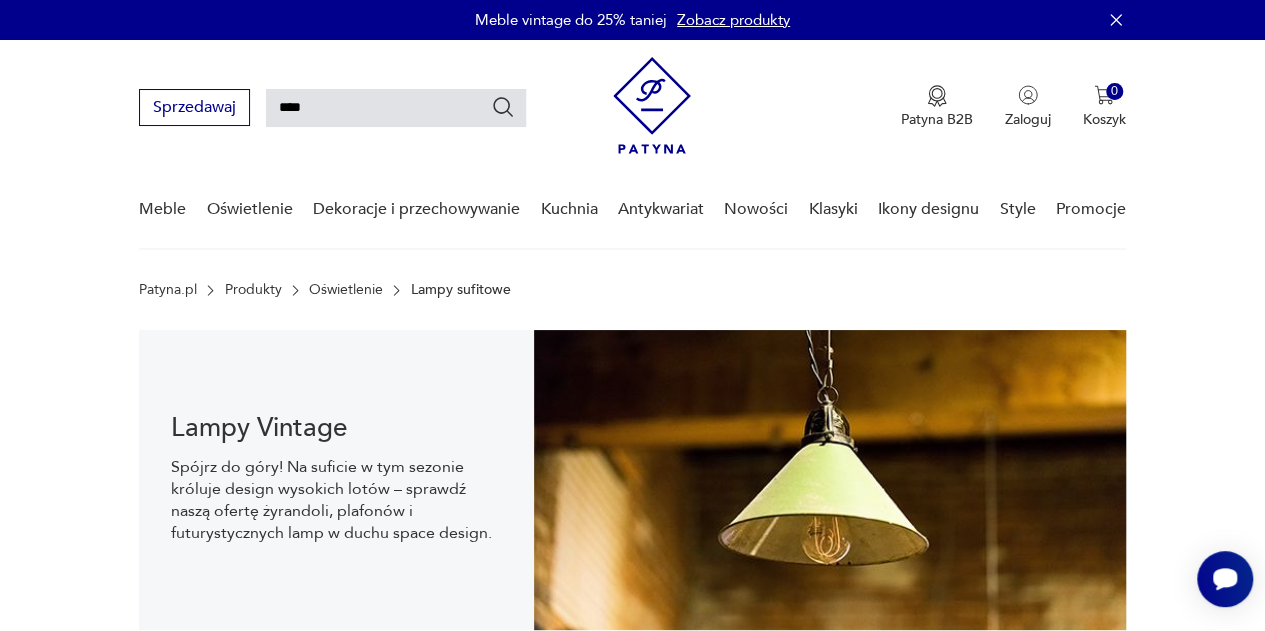 type on "****" 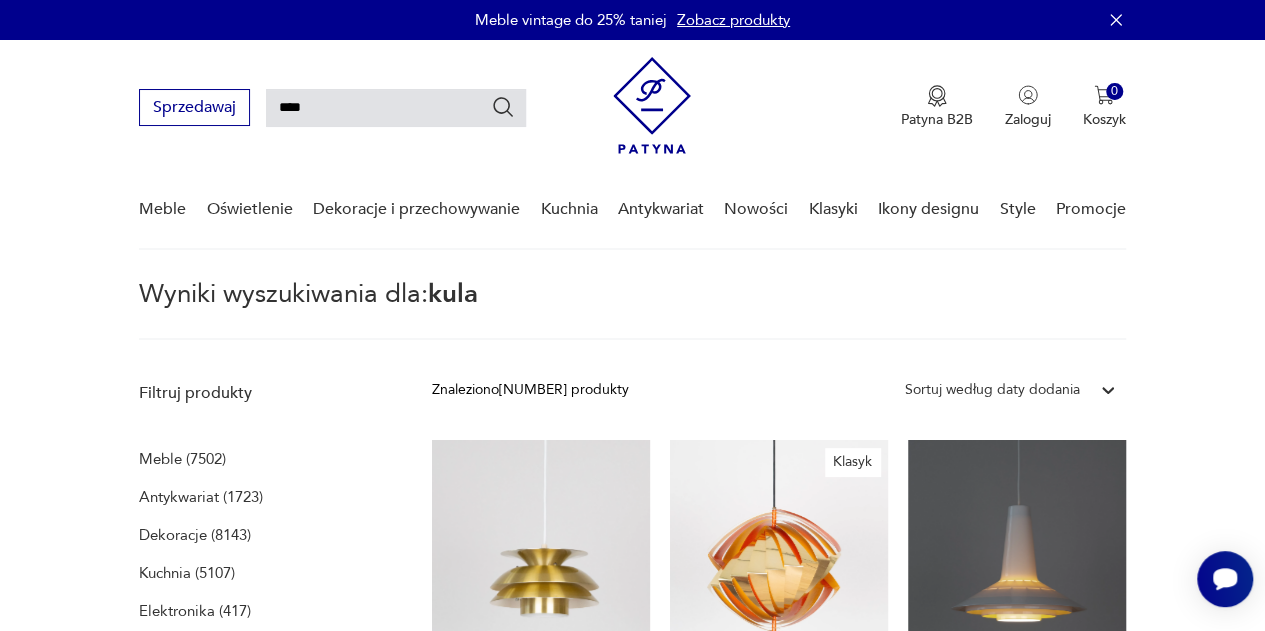 type 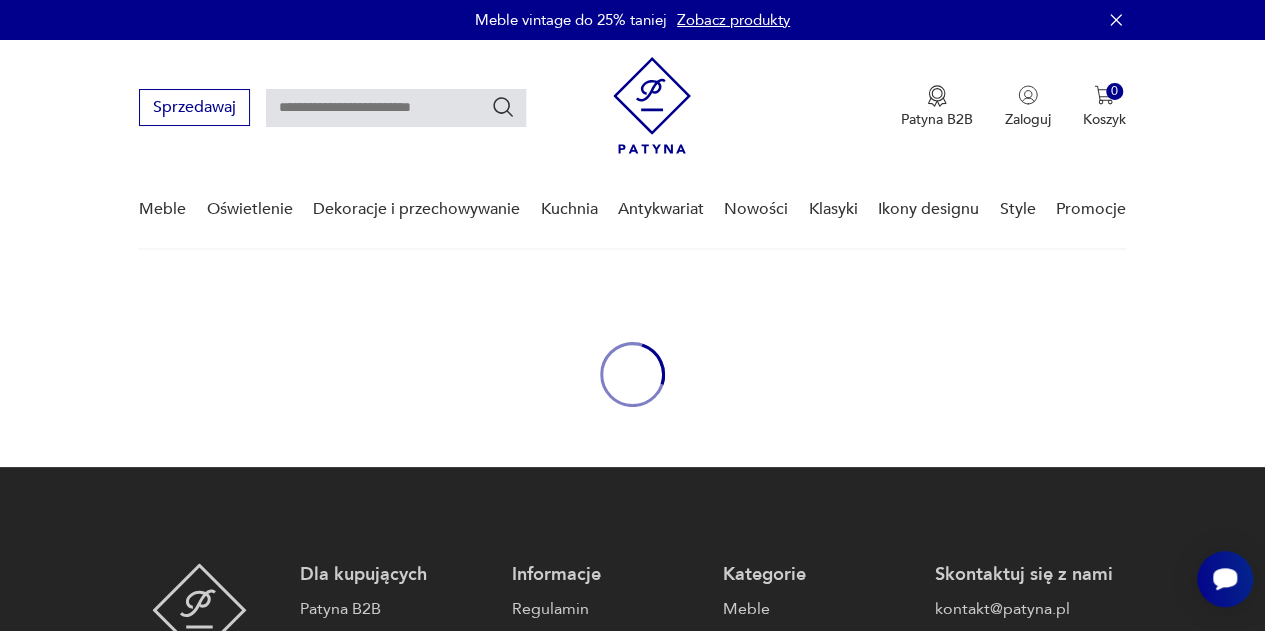 type on "****" 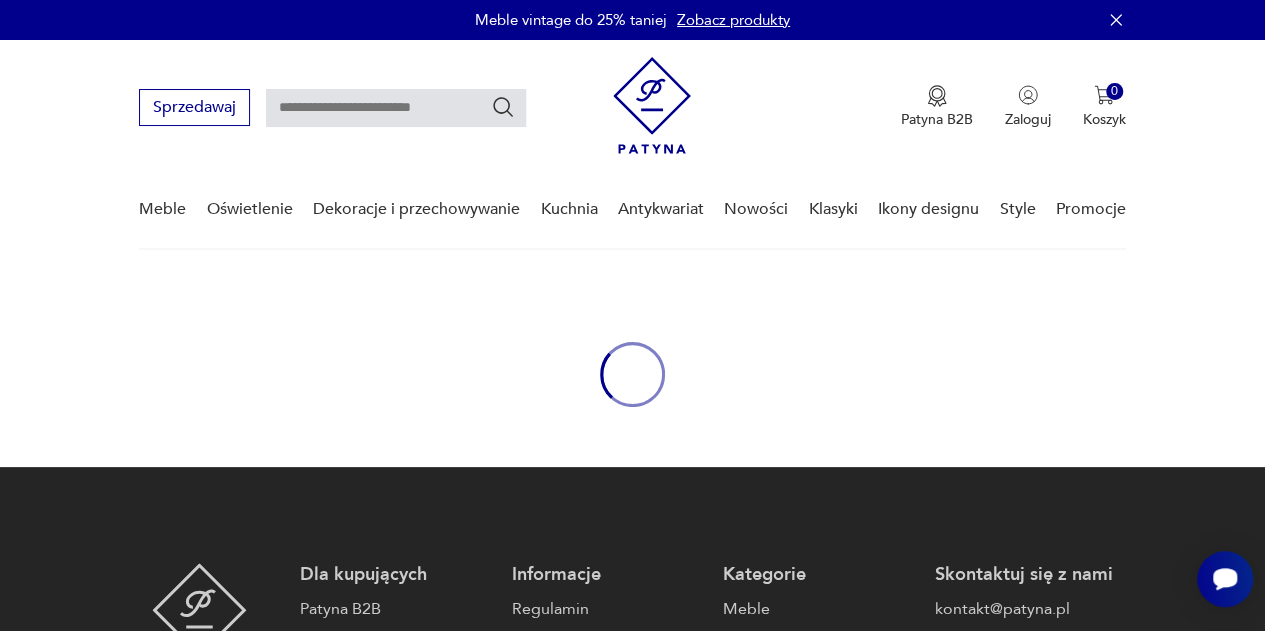 type on "****" 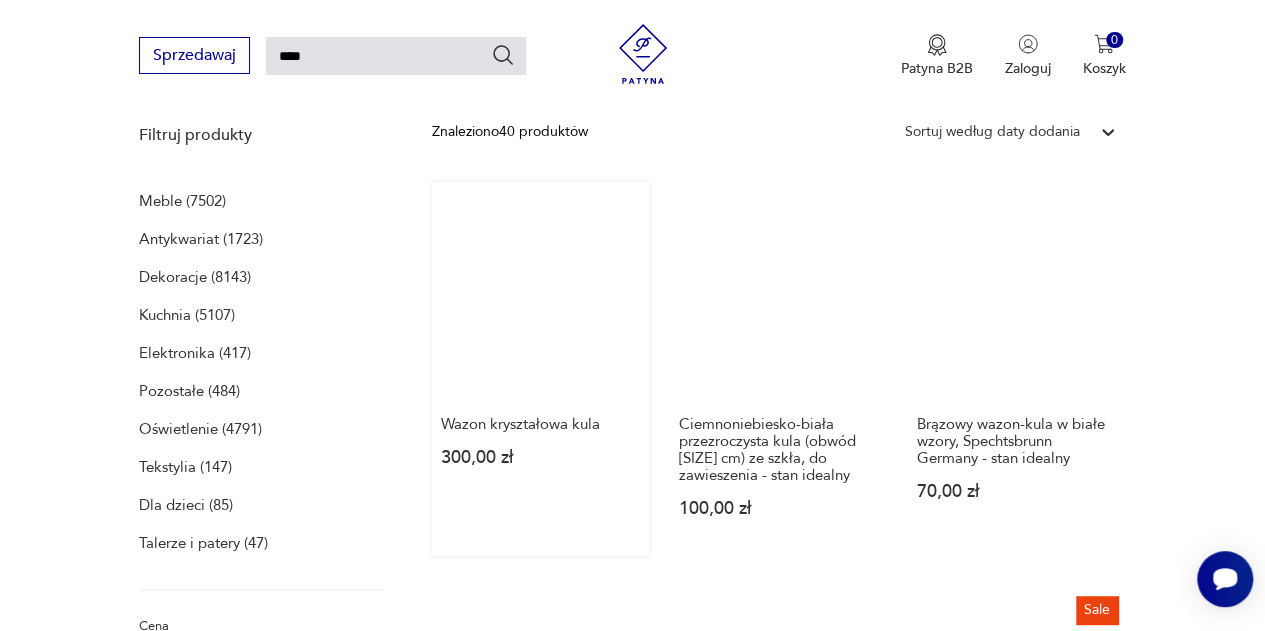 scroll, scrollTop: 0, scrollLeft: 0, axis: both 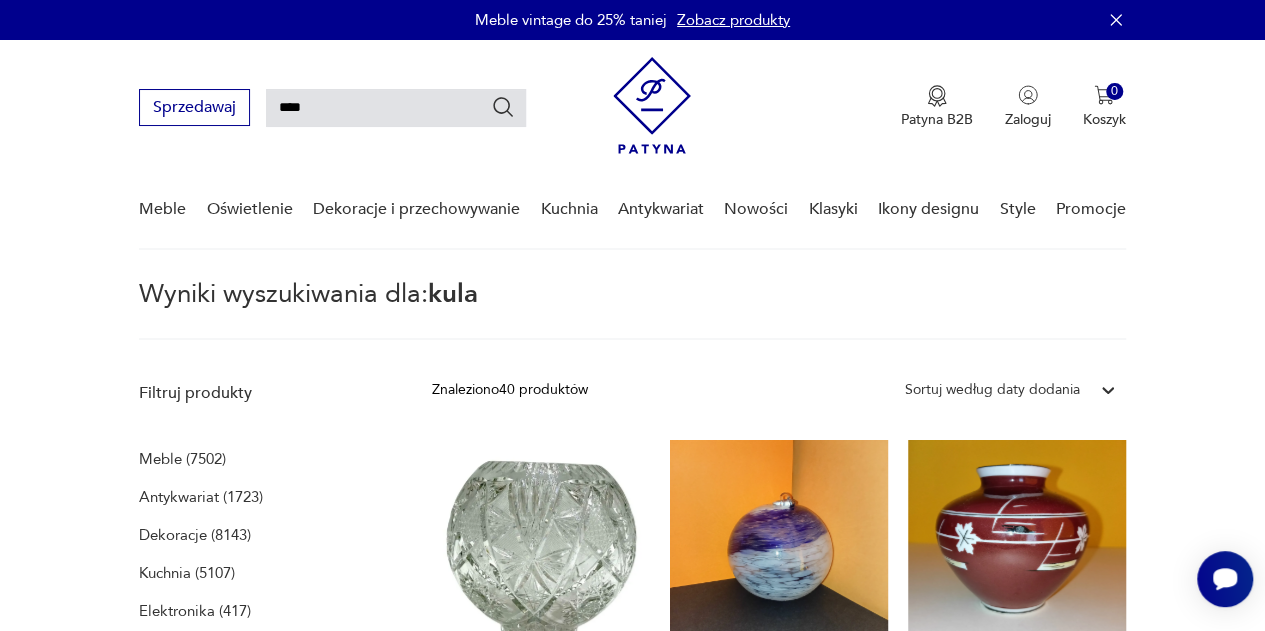 click on "****" at bounding box center [396, 108] 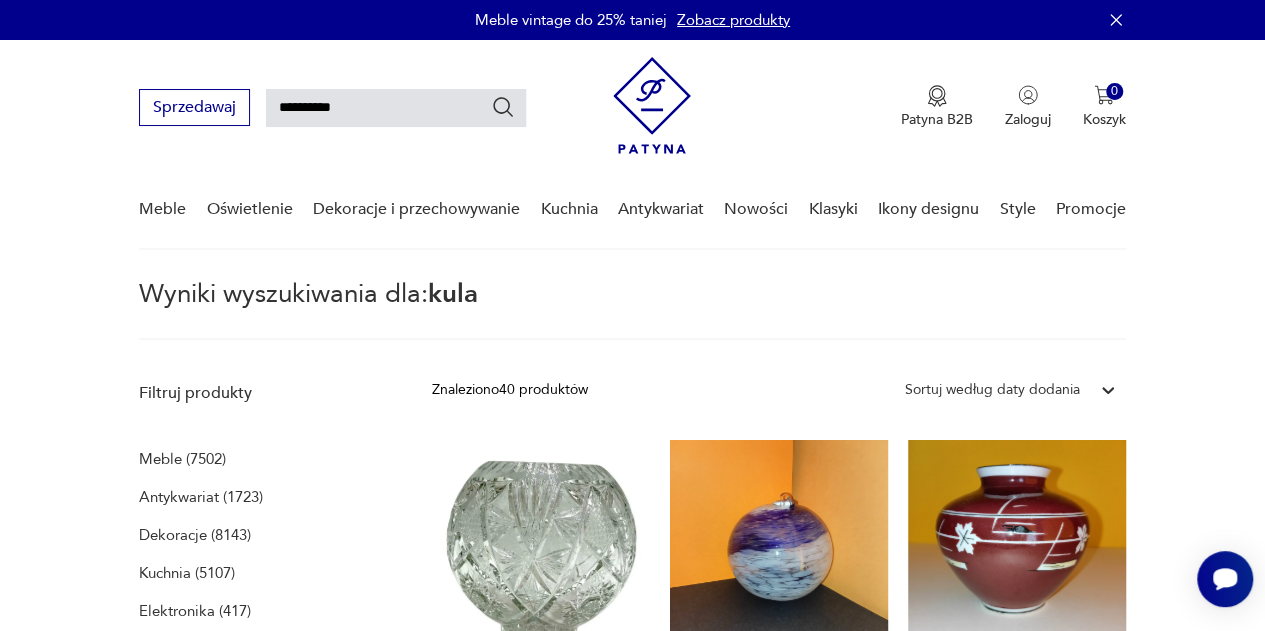 type on "**********" 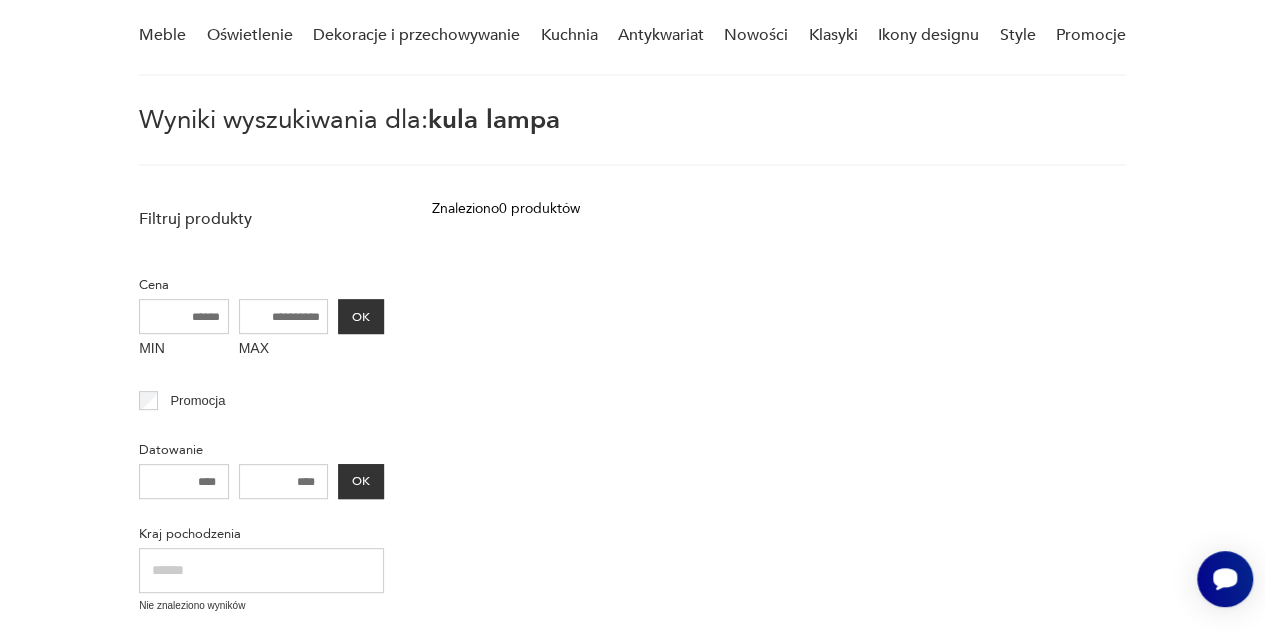 scroll, scrollTop: 0, scrollLeft: 0, axis: both 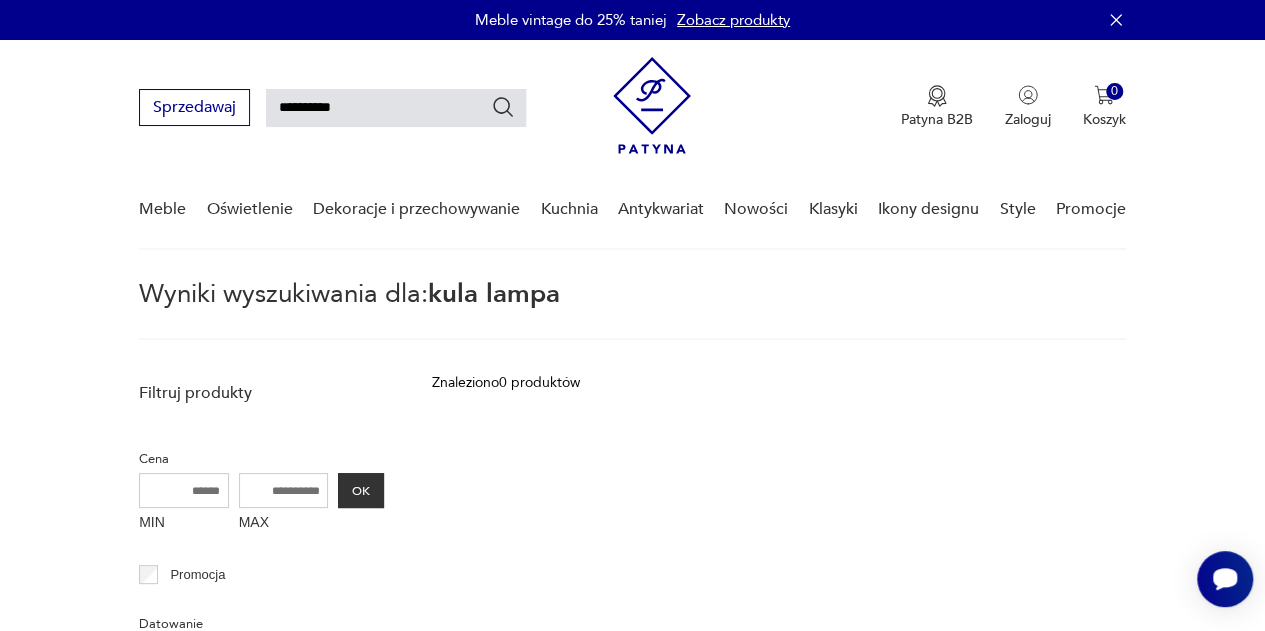type on "**********" 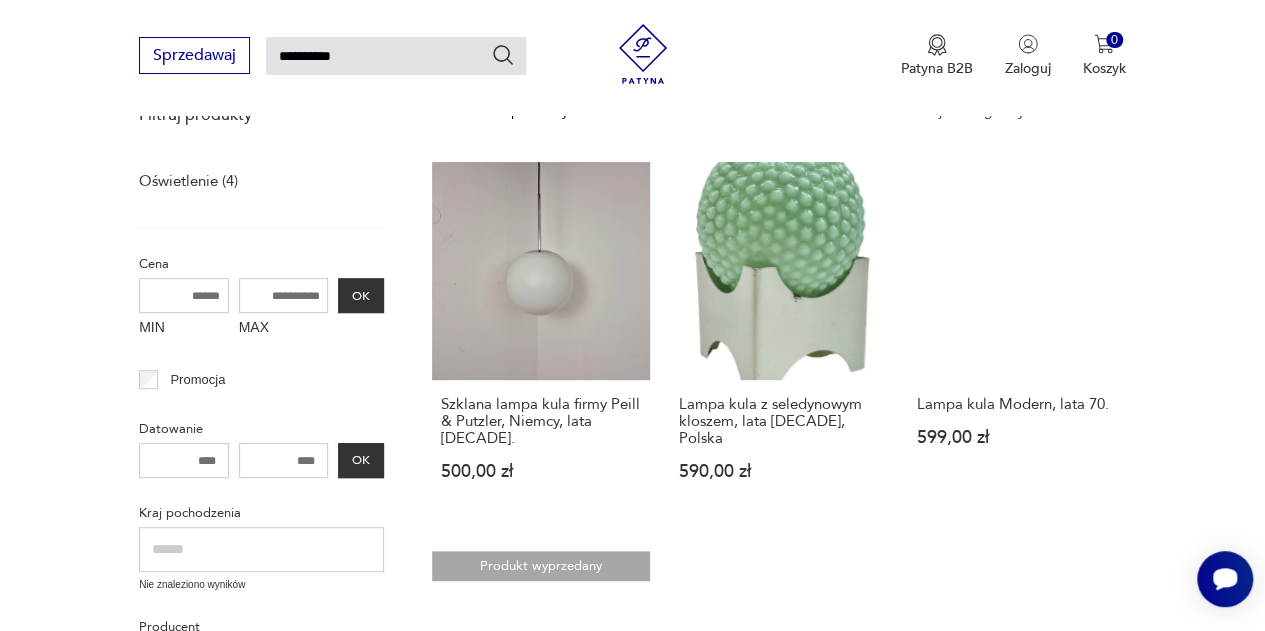 scroll, scrollTop: 275, scrollLeft: 0, axis: vertical 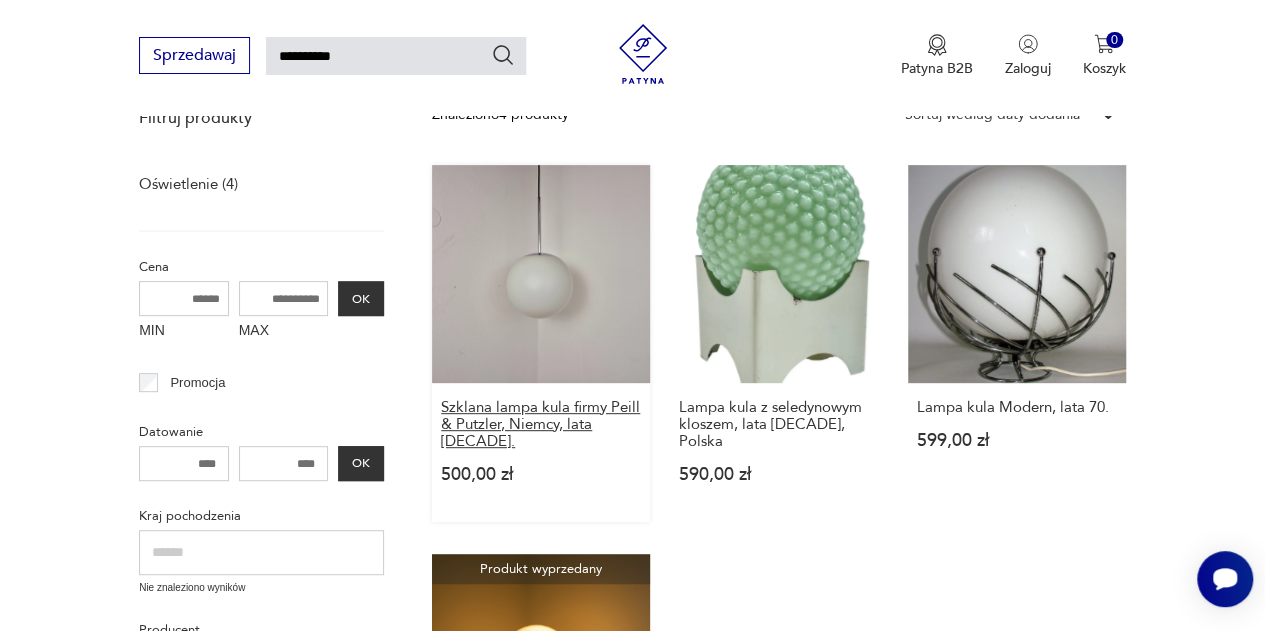 click on "Szklana lampa kula firmy Peill & Putzler, Niemcy, lata [DECADE]." at bounding box center (541, 424) 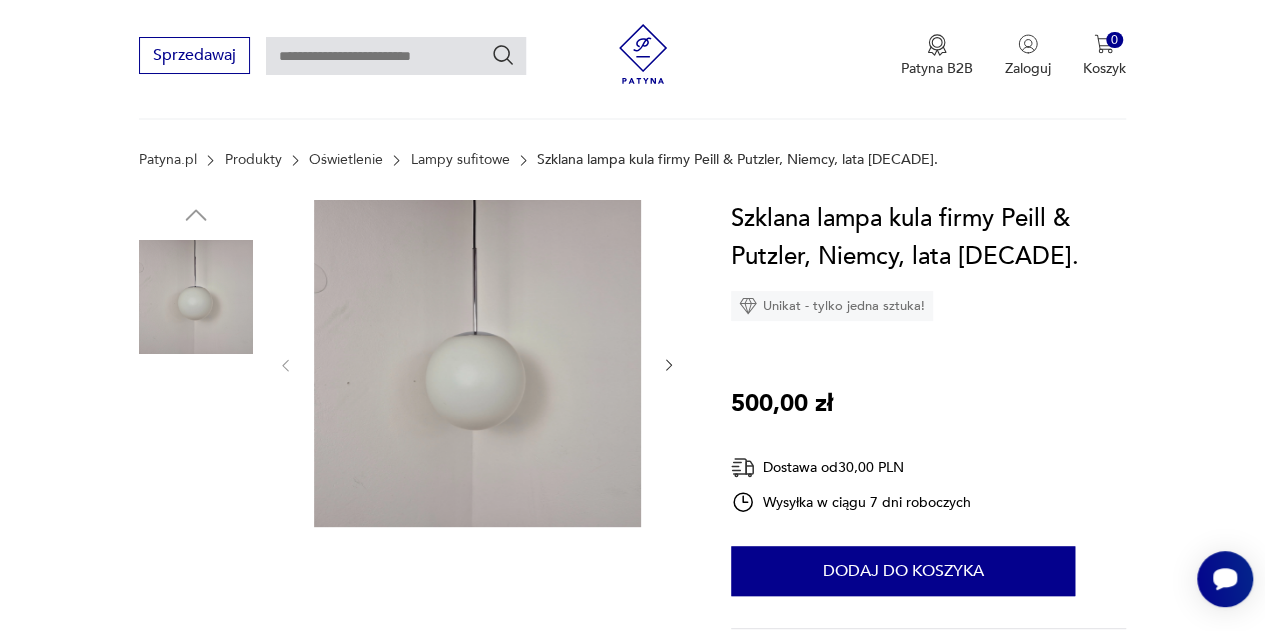 scroll, scrollTop: 252, scrollLeft: 0, axis: vertical 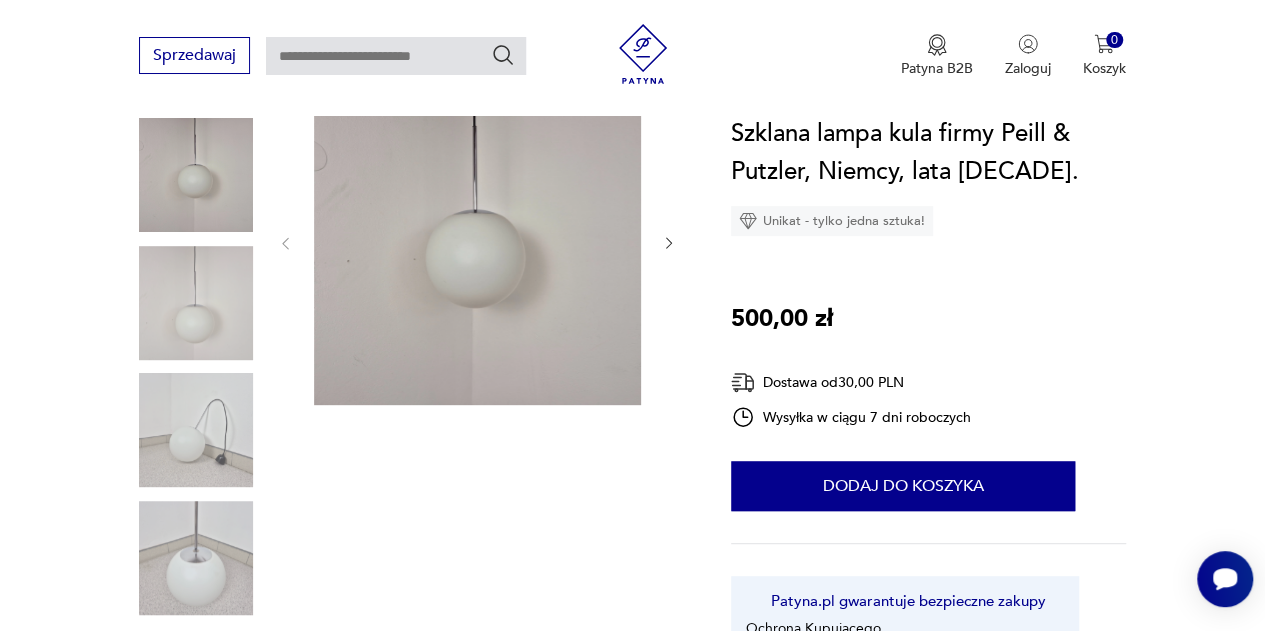 click at bounding box center [196, 430] 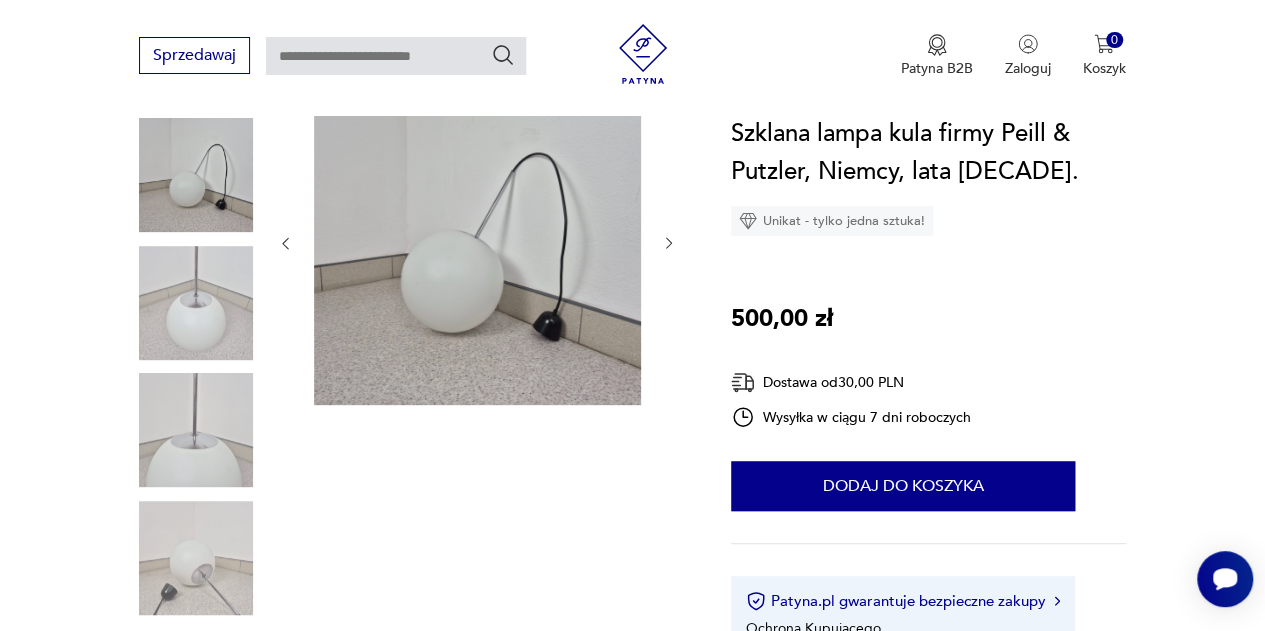 click at bounding box center (196, 430) 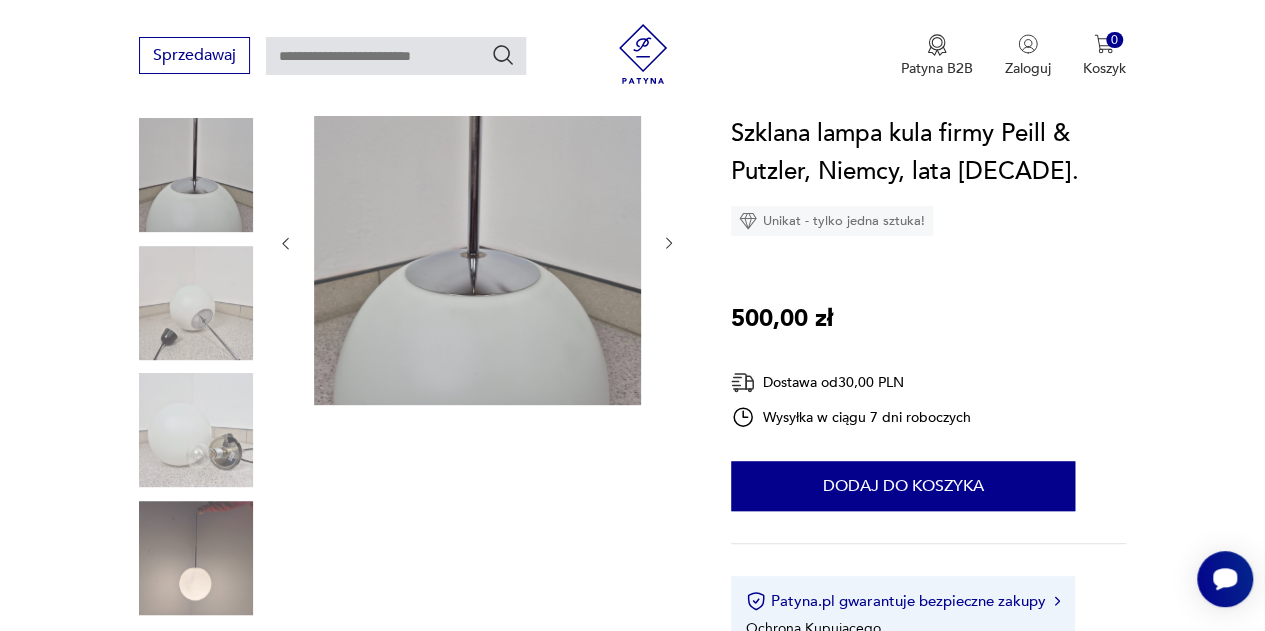 click at bounding box center (196, 558) 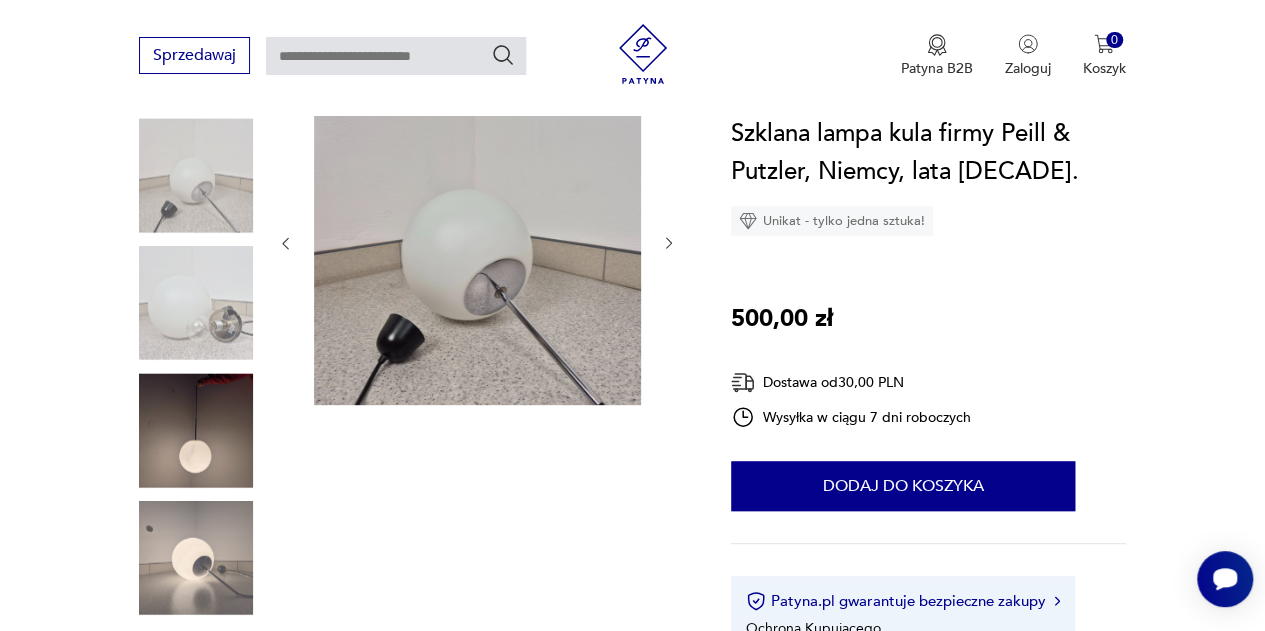 click at bounding box center (196, 558) 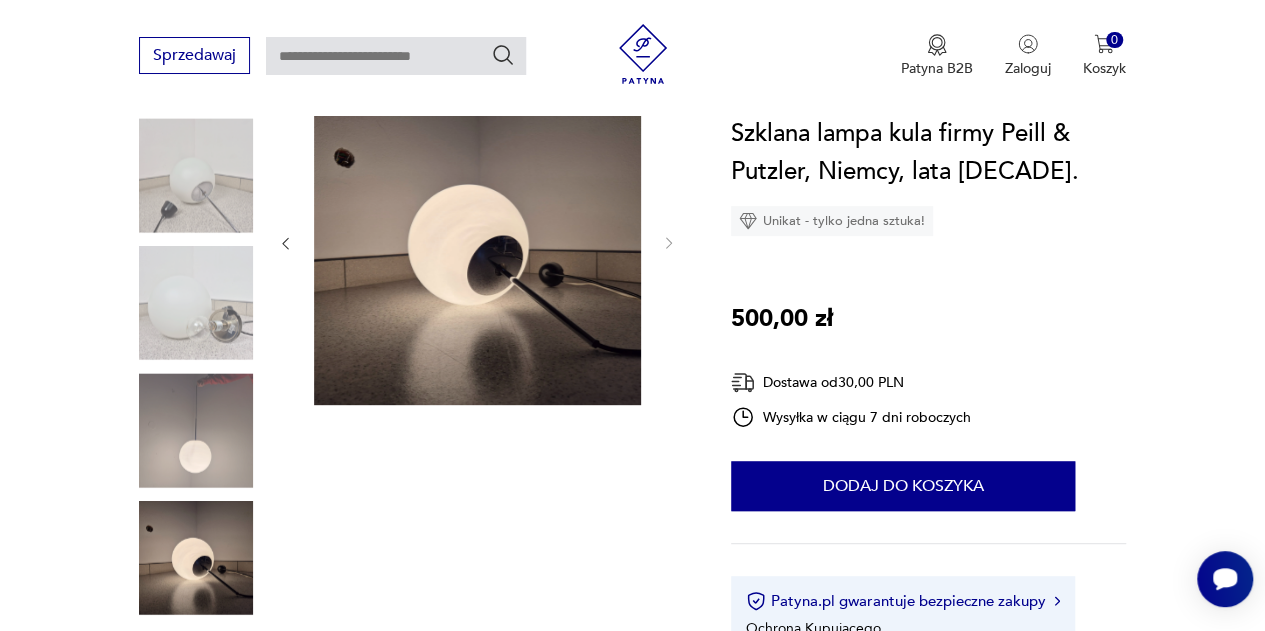 click at bounding box center (196, 430) 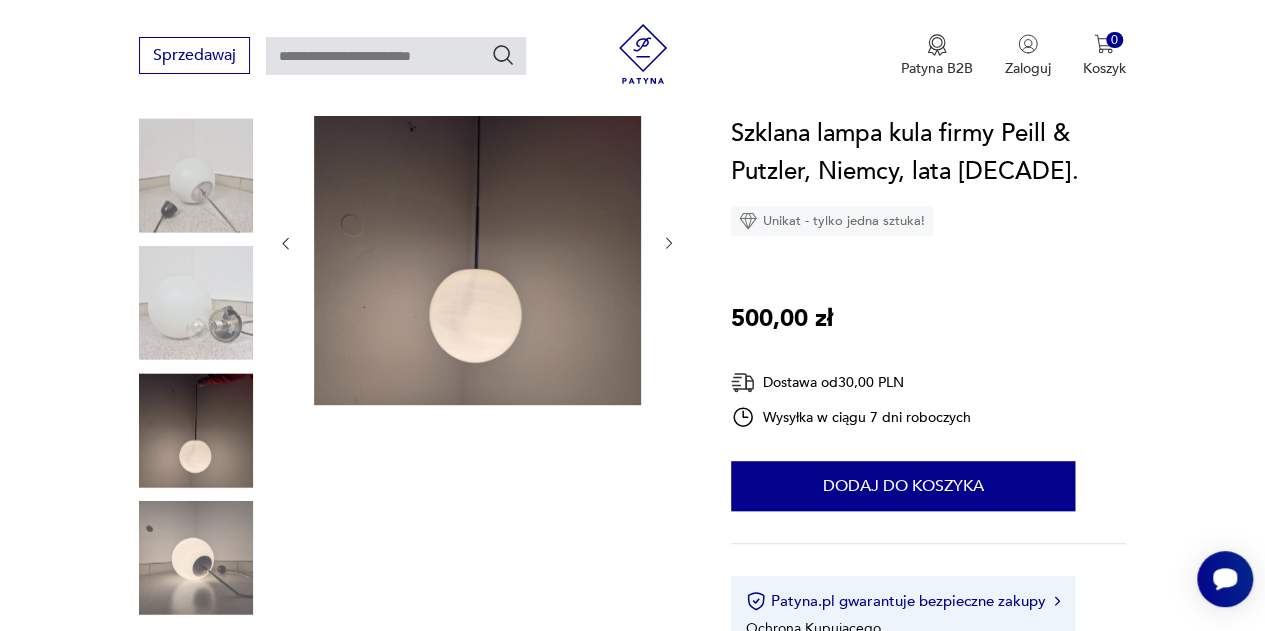 click at bounding box center [196, 303] 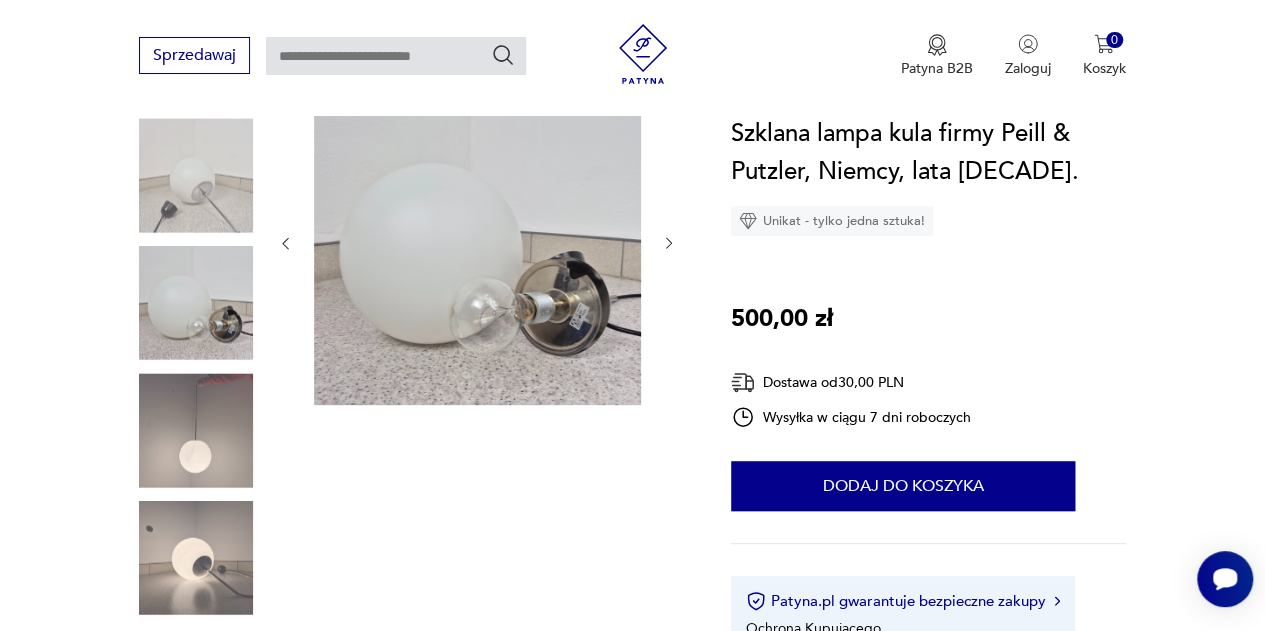 click at bounding box center [196, 175] 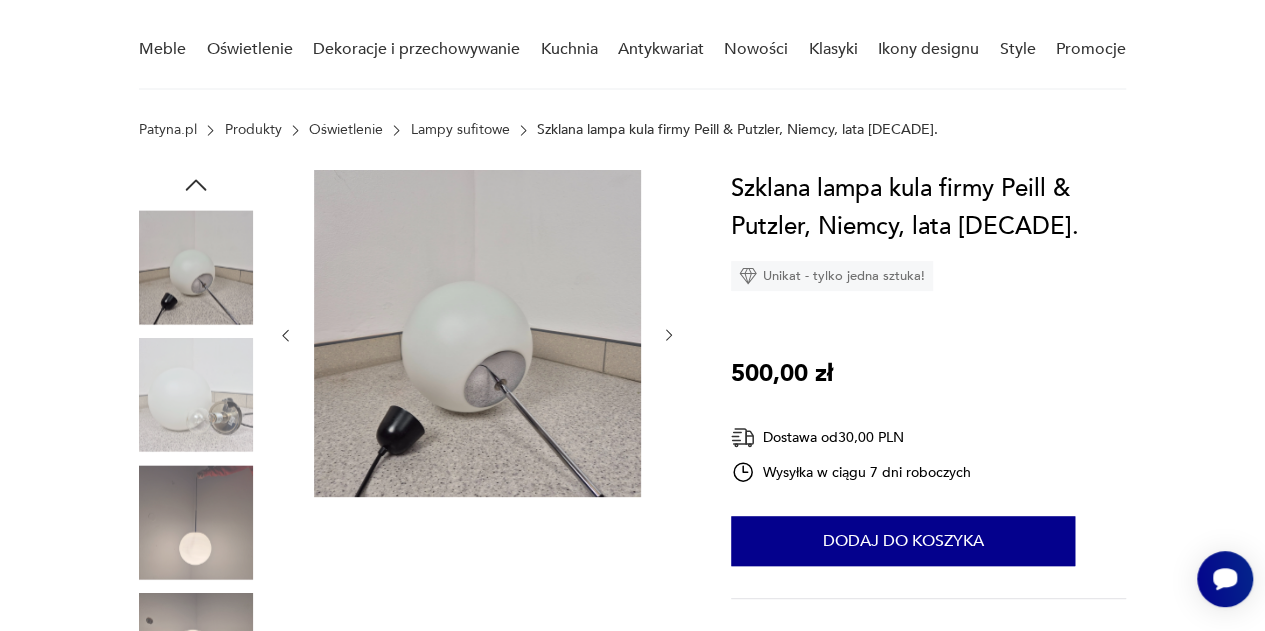 scroll, scrollTop: 0, scrollLeft: 0, axis: both 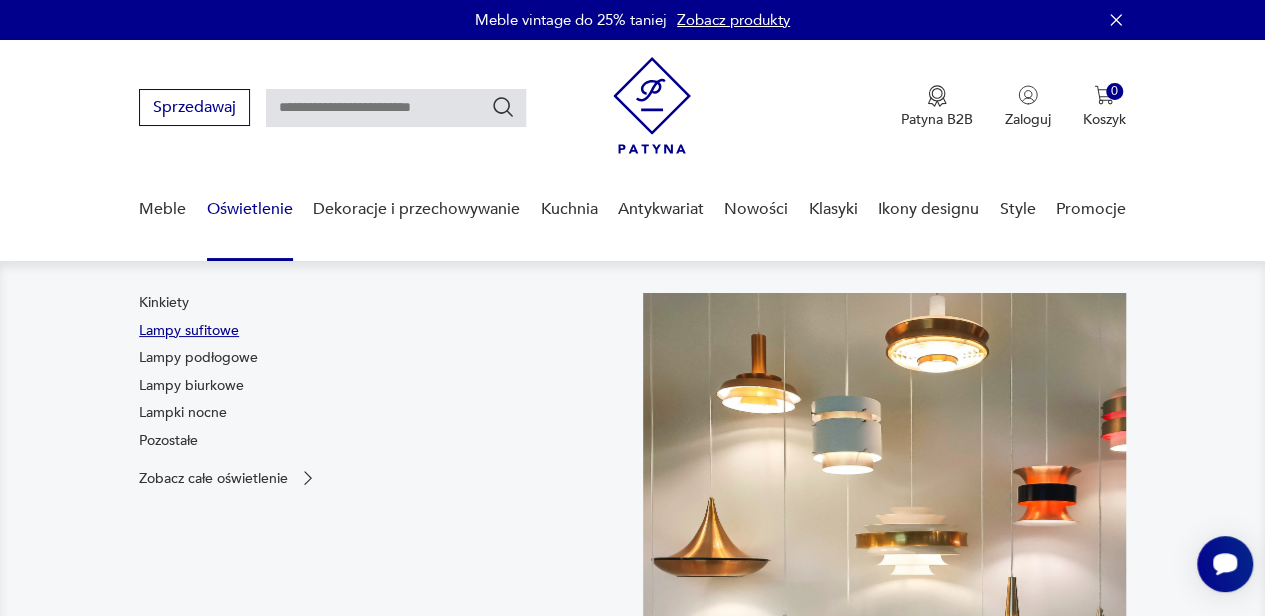 click on "Lampy sufitowe" at bounding box center [189, 331] 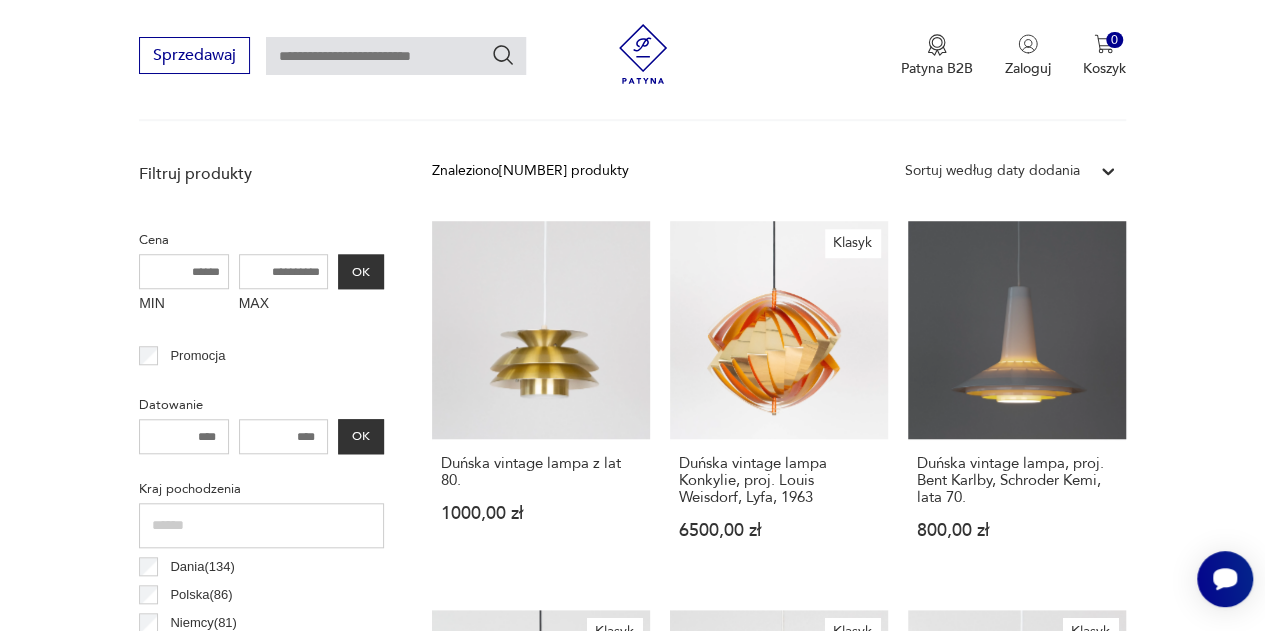 scroll, scrollTop: 668, scrollLeft: 0, axis: vertical 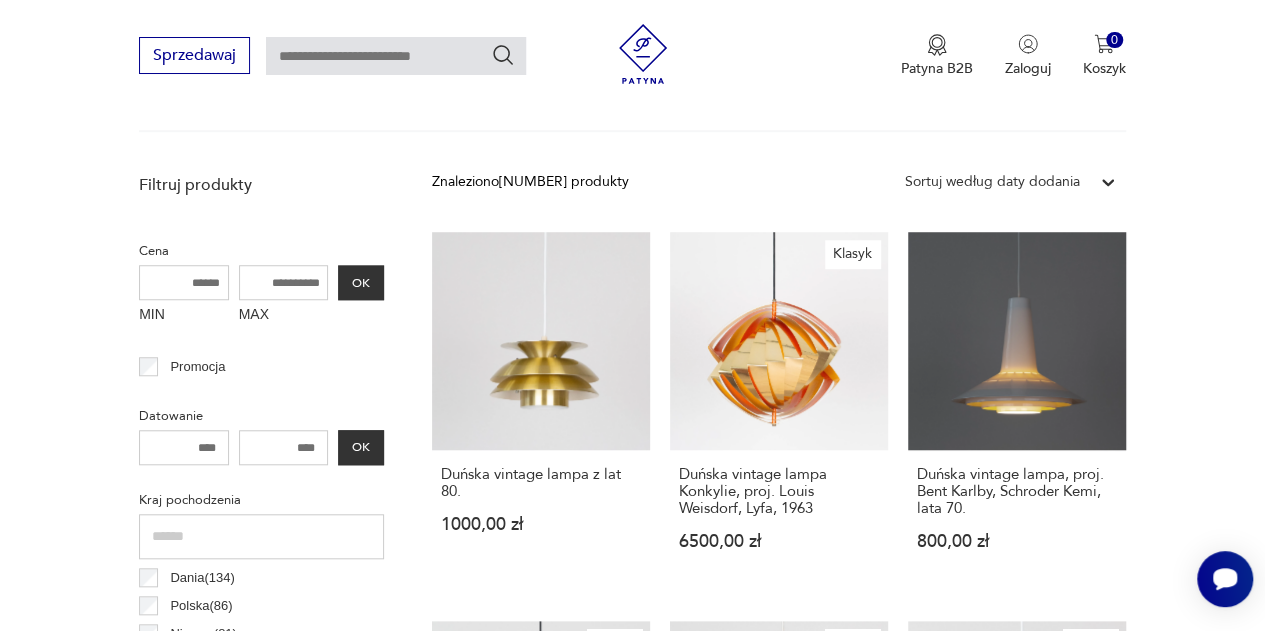 click on "MAX" at bounding box center [284, 282] 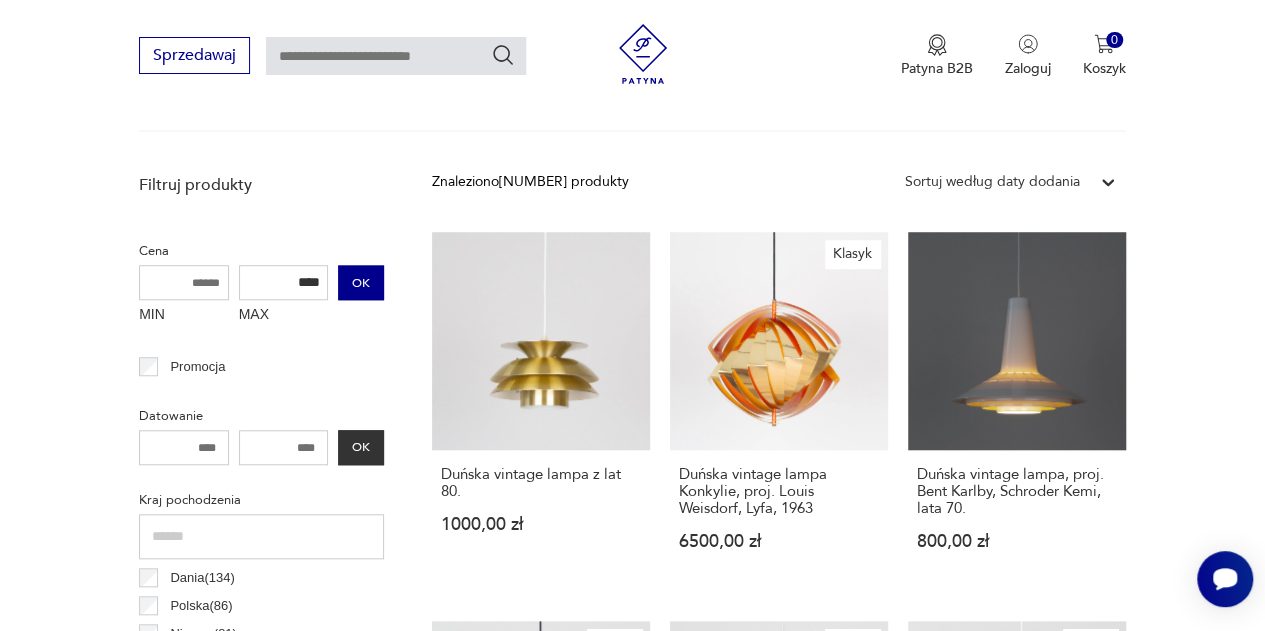 click on "OK" at bounding box center [361, 282] 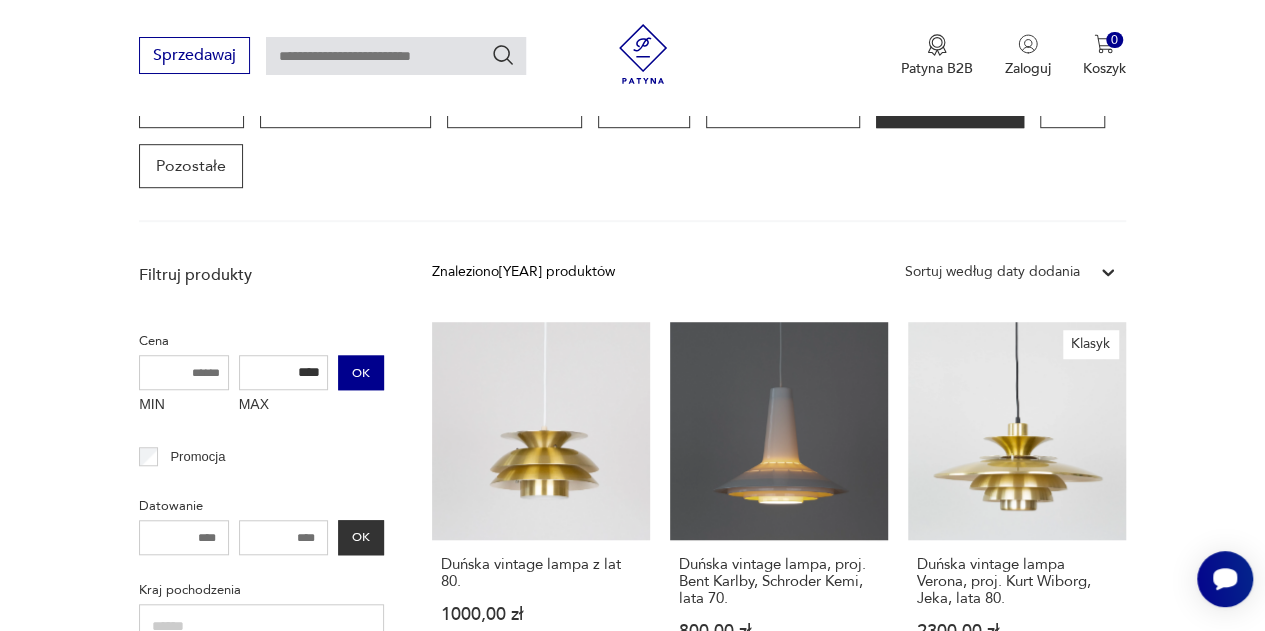 scroll, scrollTop: 580, scrollLeft: 0, axis: vertical 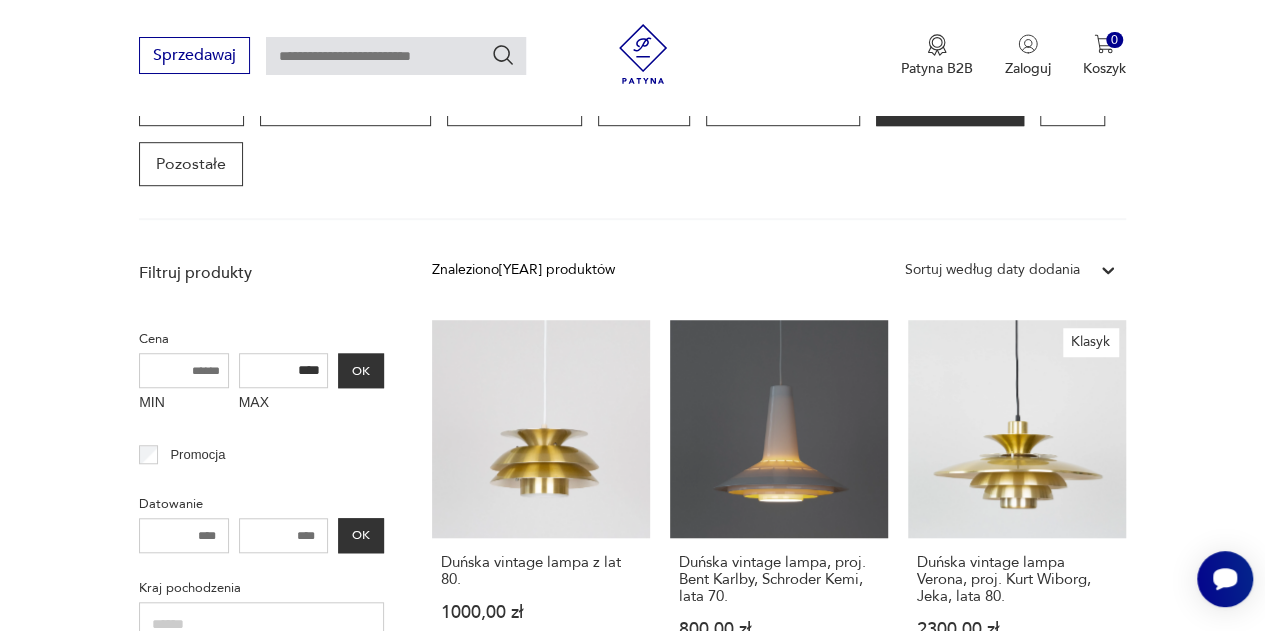 click on "****" at bounding box center [284, 370] 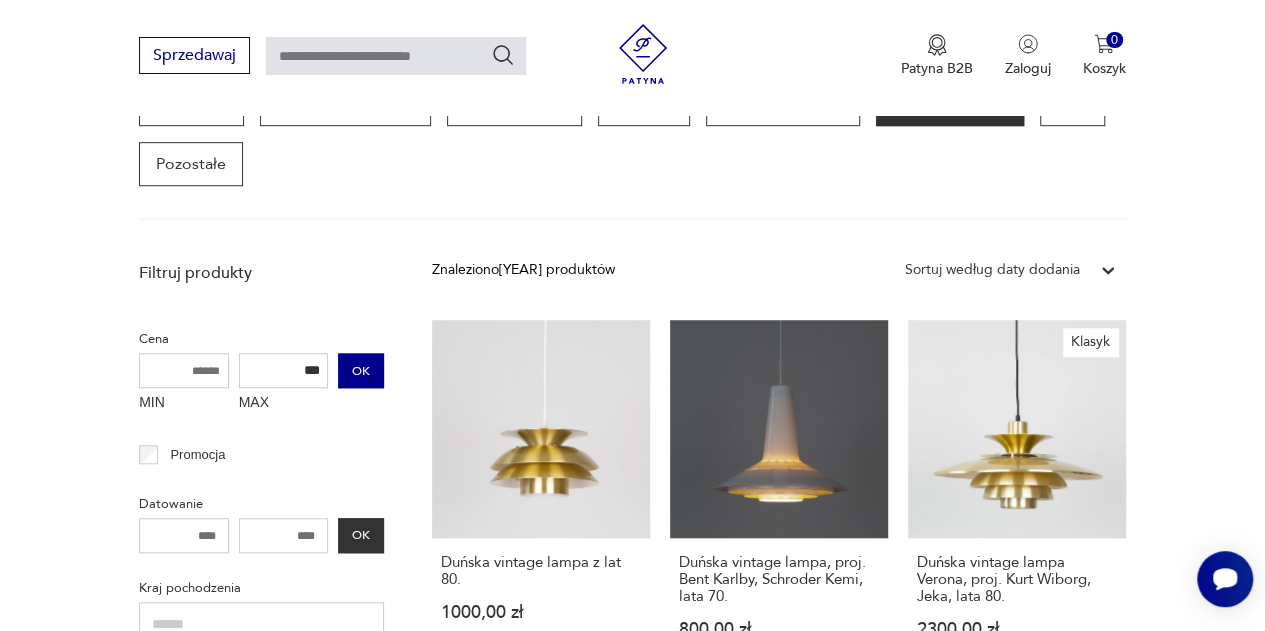 type on "***" 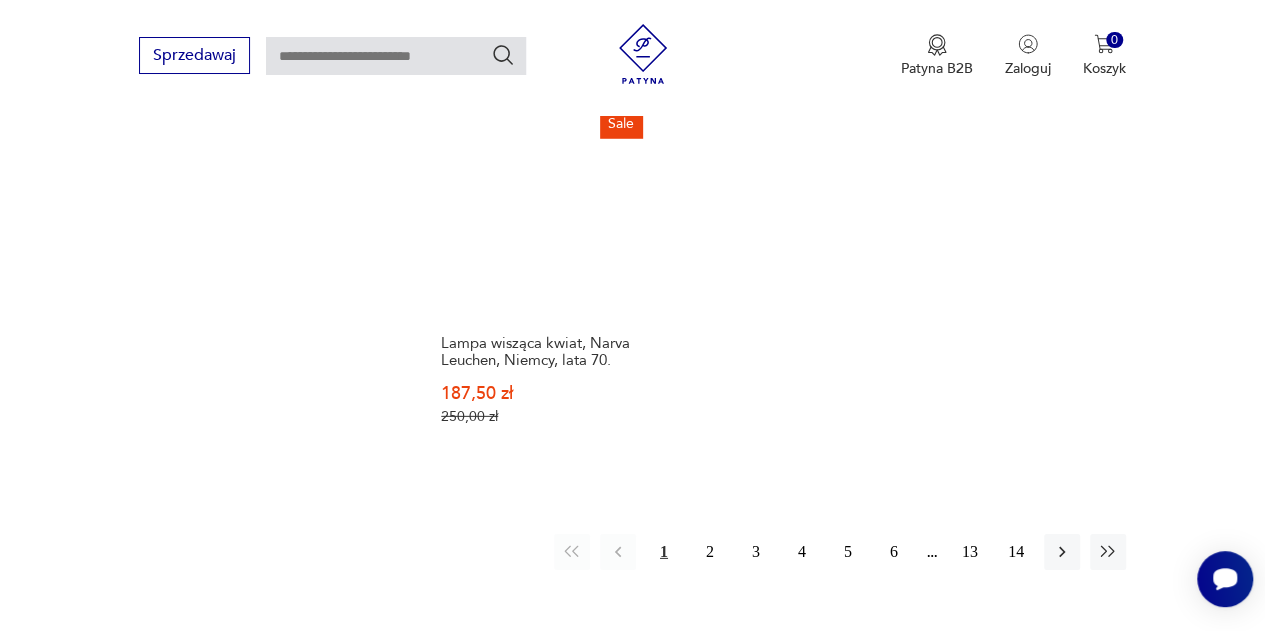 scroll, scrollTop: 2864, scrollLeft: 0, axis: vertical 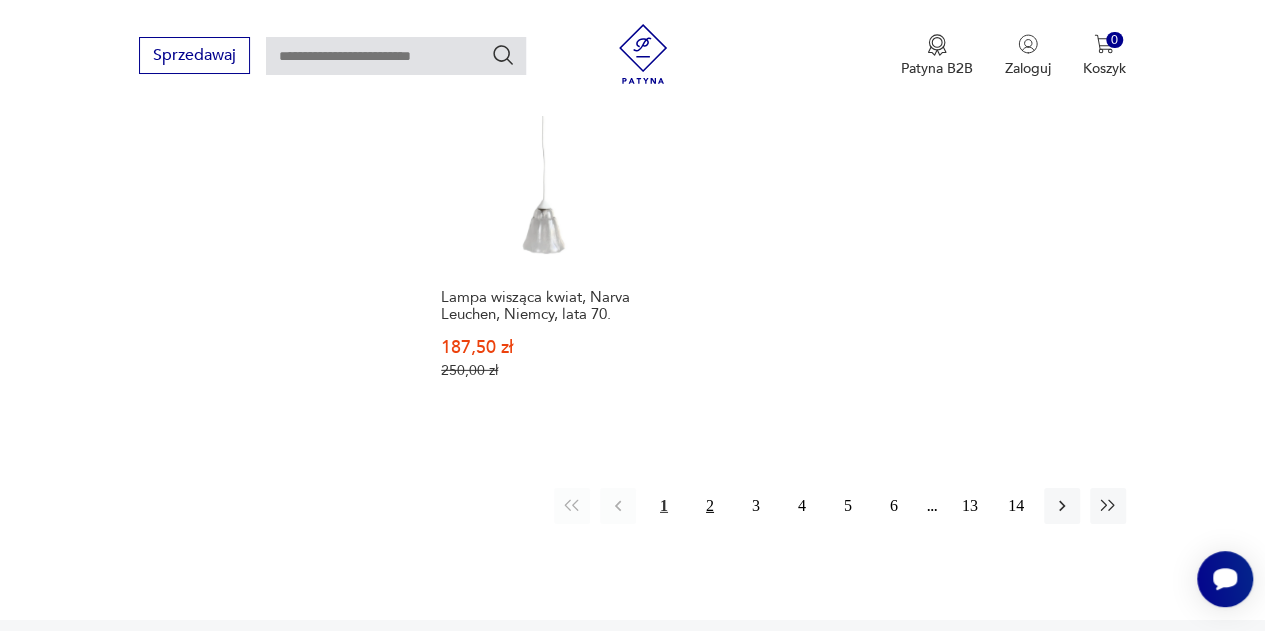 click on "2" at bounding box center (710, 506) 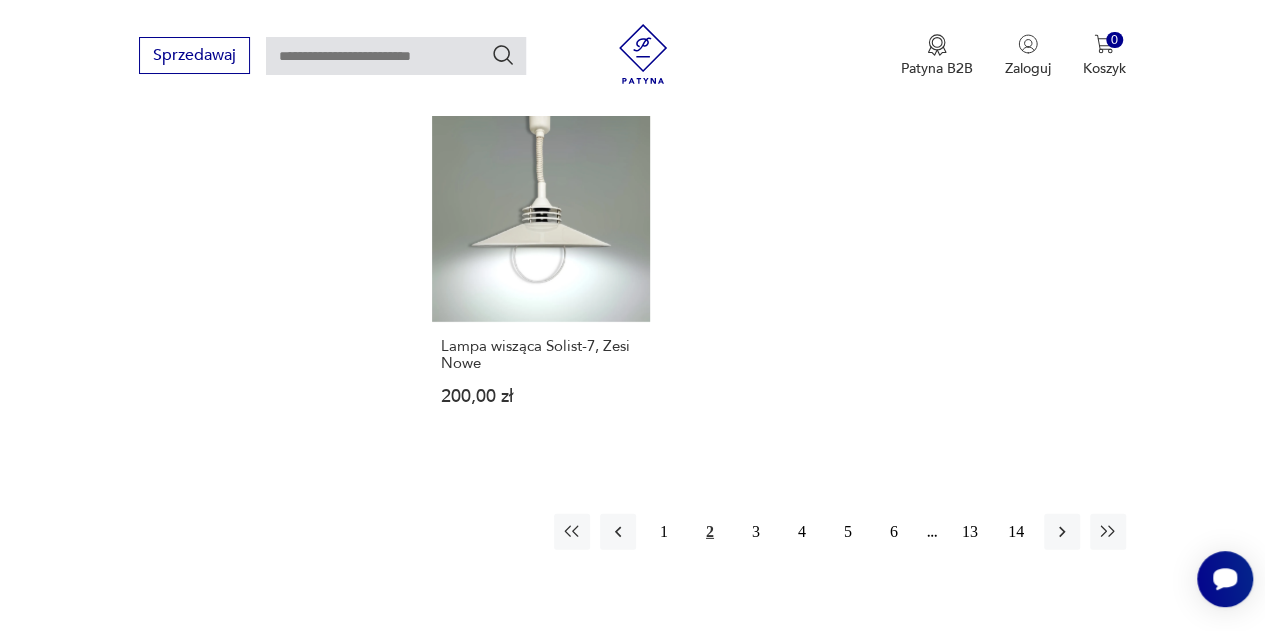scroll, scrollTop: 2760, scrollLeft: 0, axis: vertical 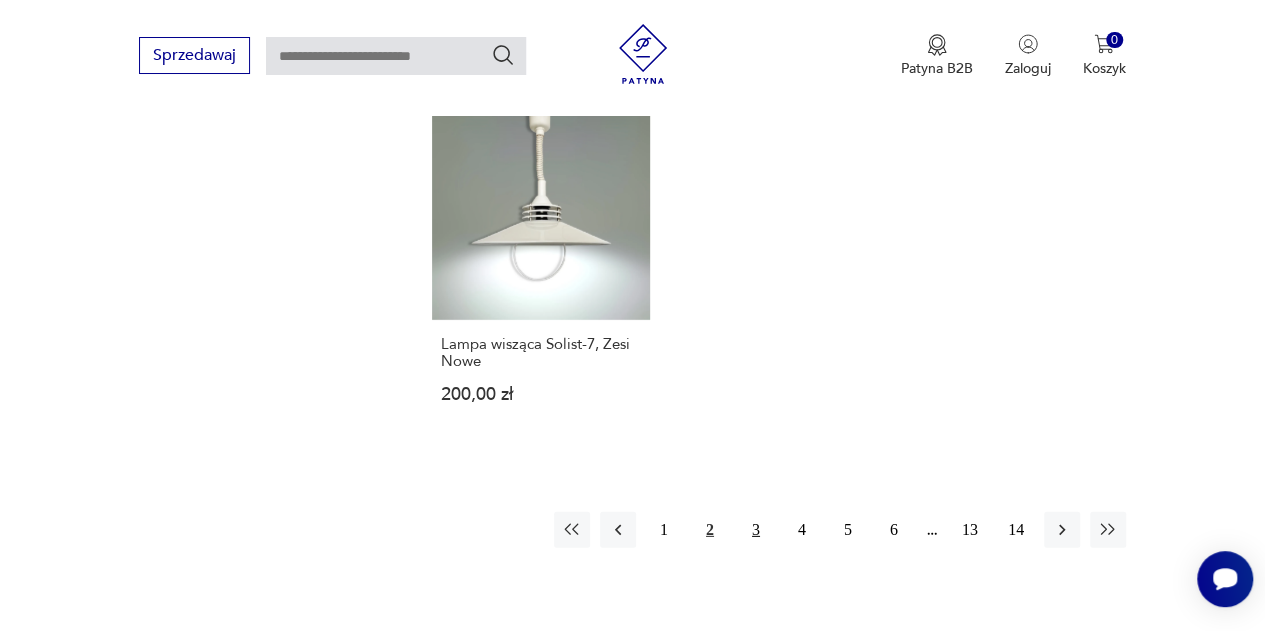 click on "3" at bounding box center [756, 530] 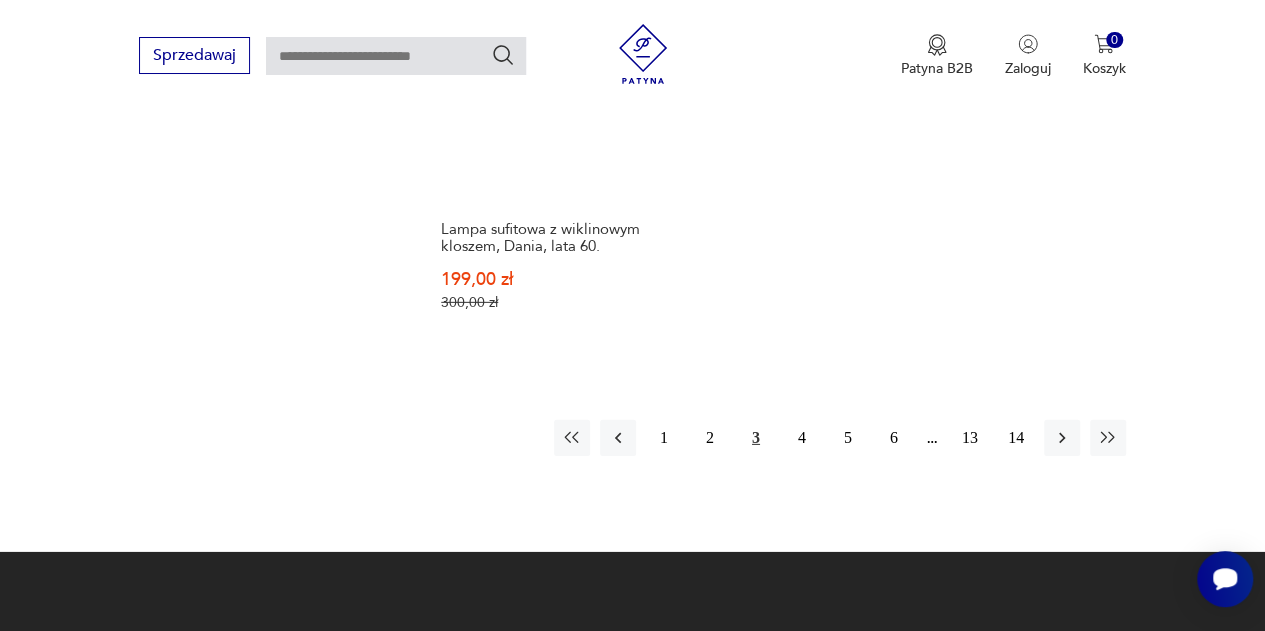 scroll, scrollTop: 2896, scrollLeft: 0, axis: vertical 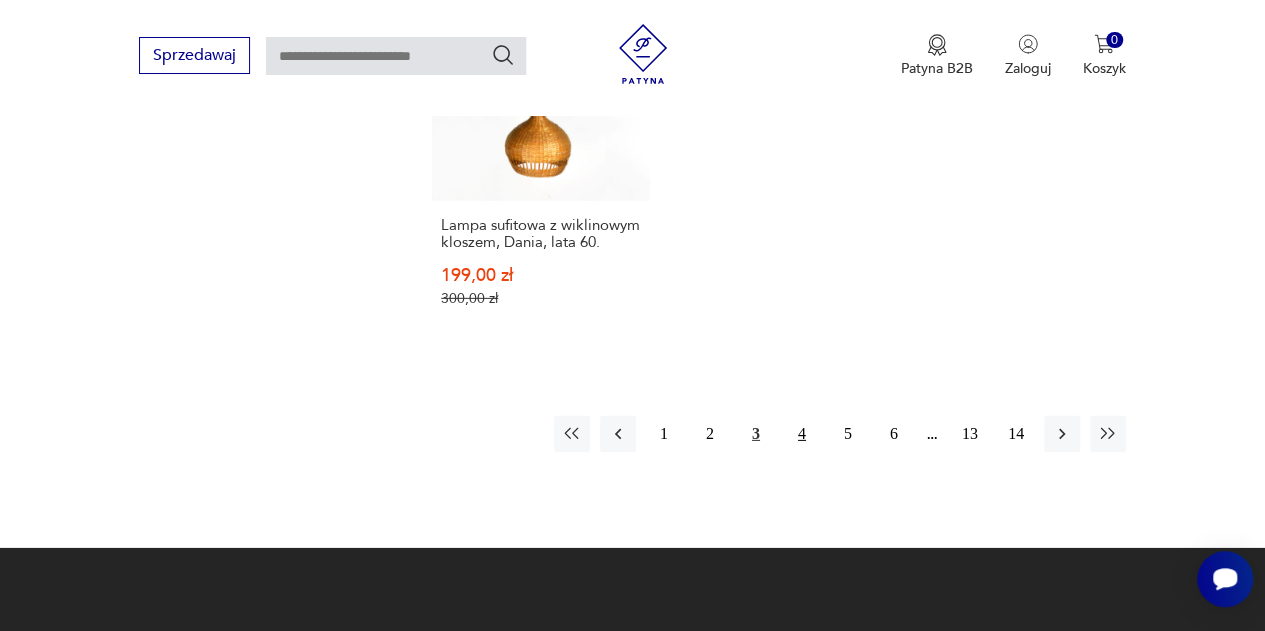 click on "4" at bounding box center (802, 434) 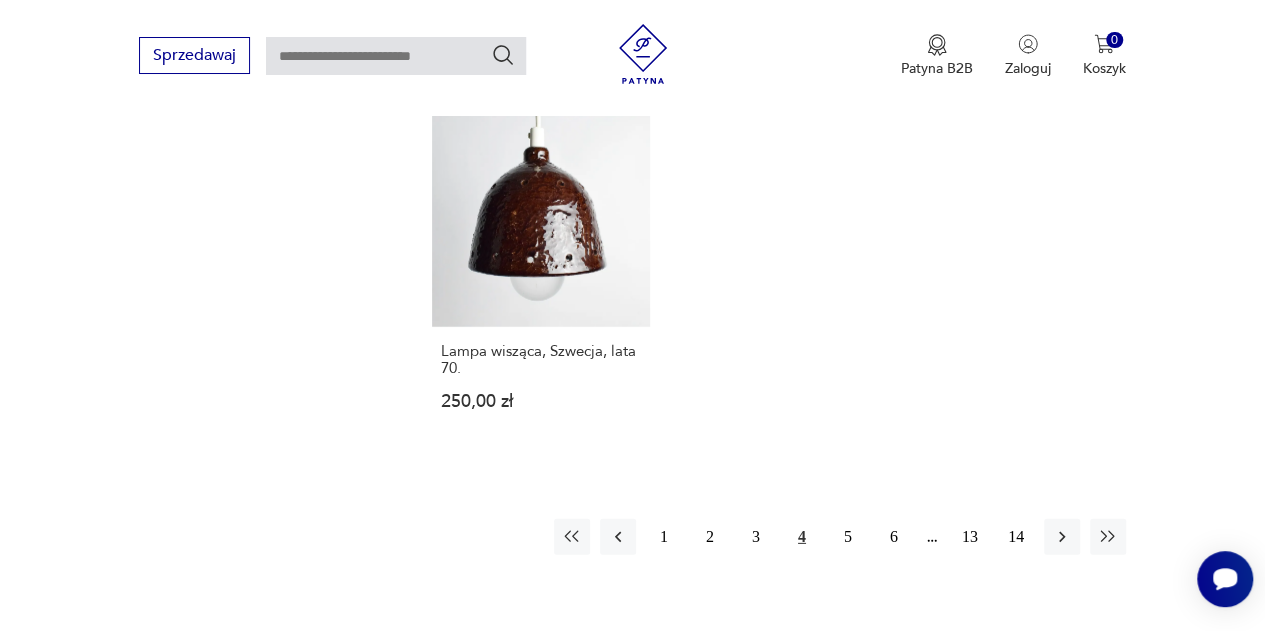 scroll, scrollTop: 2734, scrollLeft: 0, axis: vertical 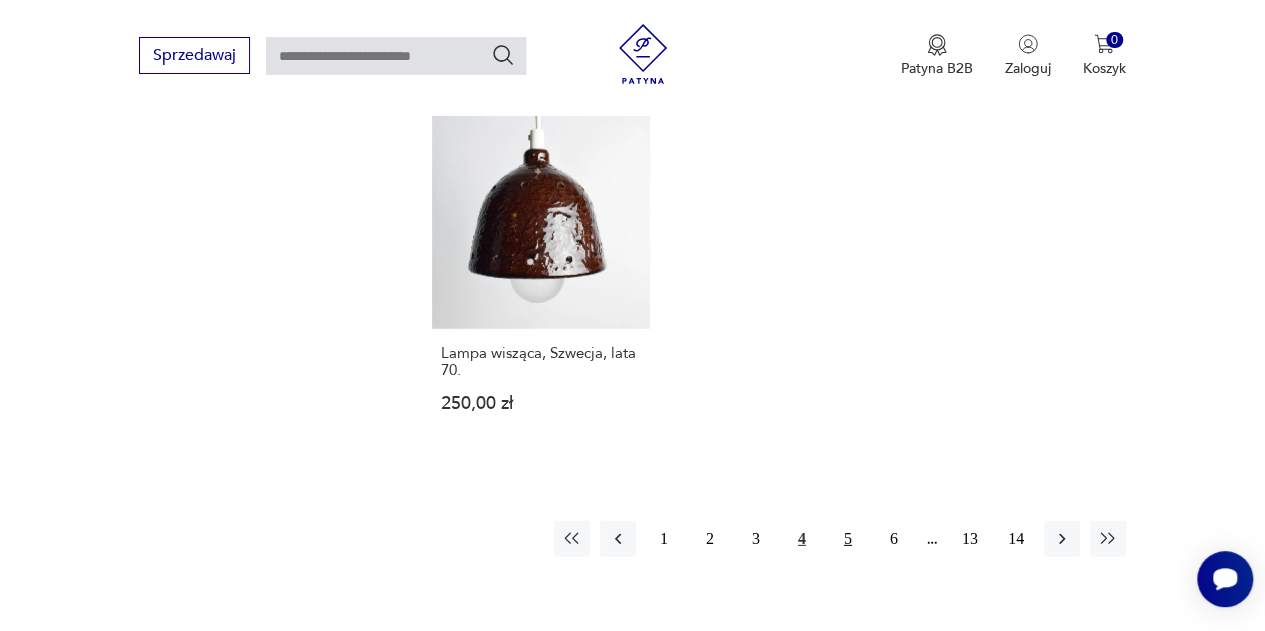 click on "5" at bounding box center (848, 539) 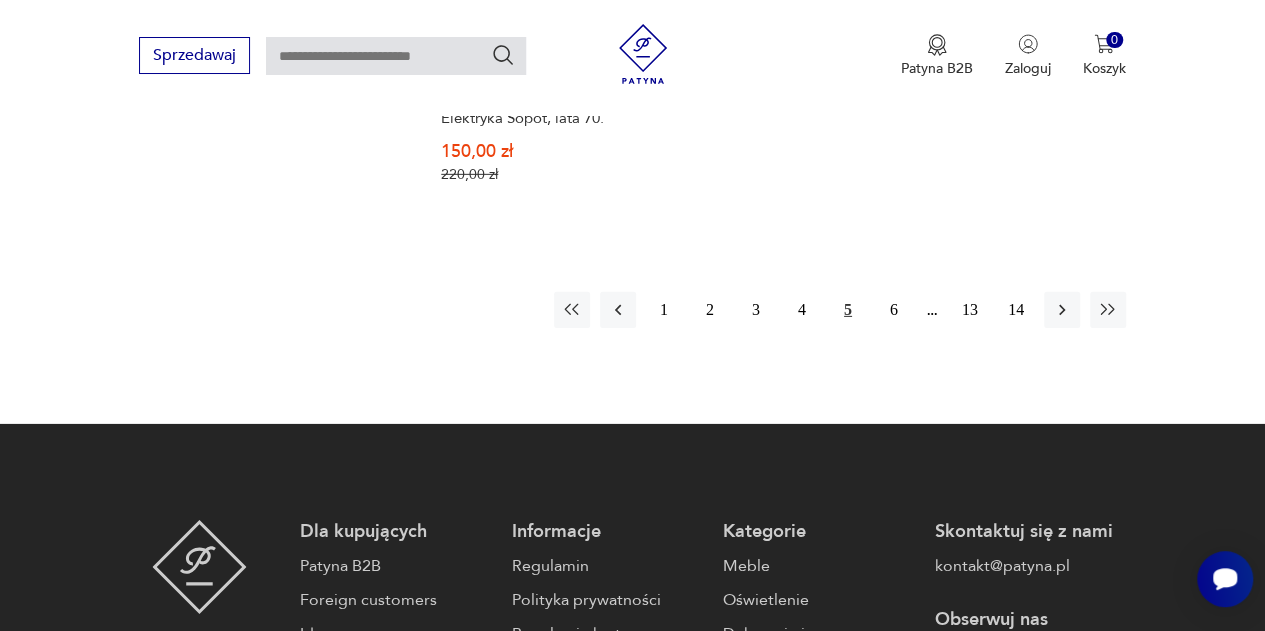 scroll, scrollTop: 3022, scrollLeft: 0, axis: vertical 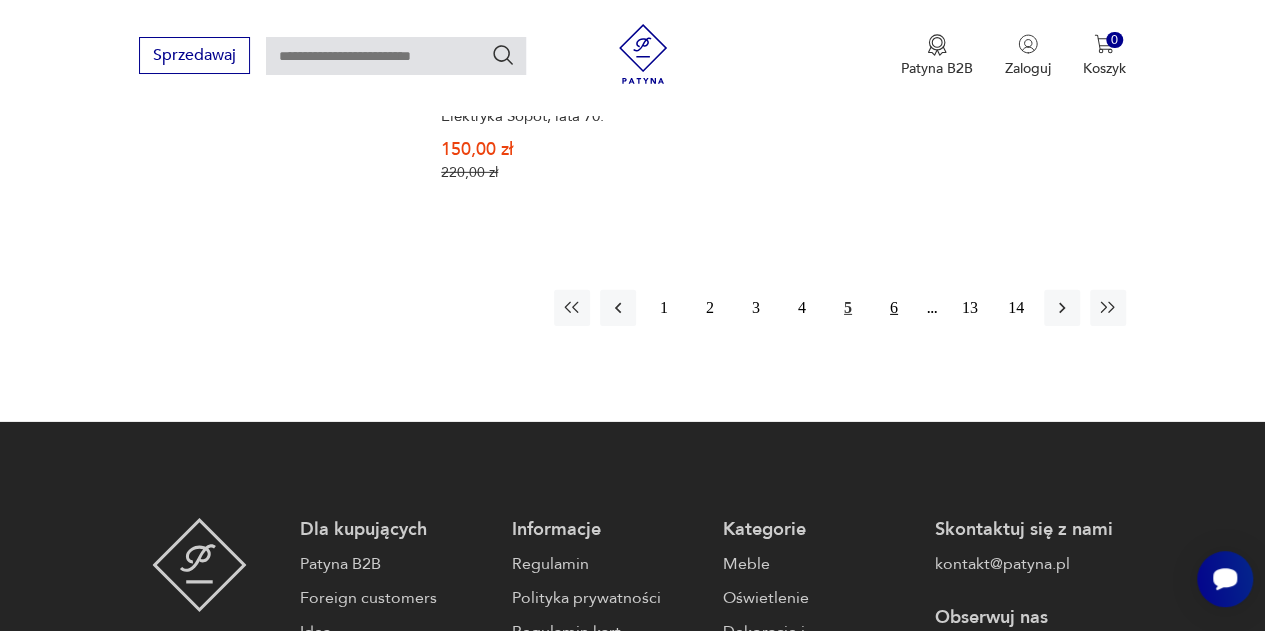 click on "6" at bounding box center [894, 308] 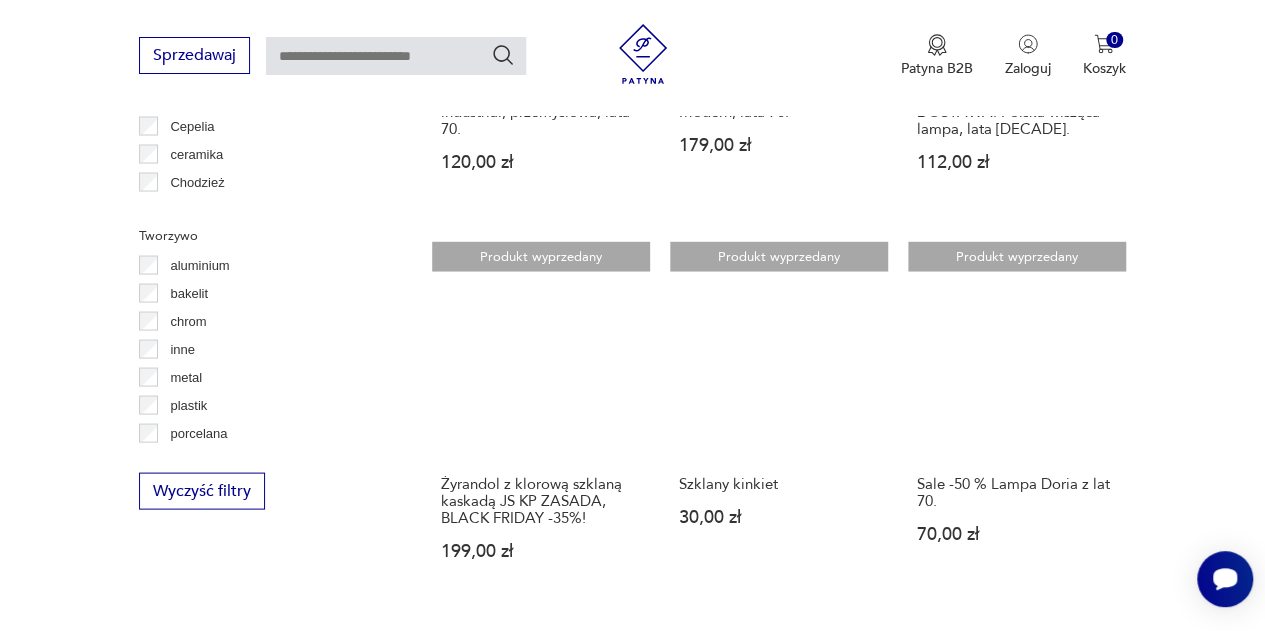 scroll, scrollTop: 1832, scrollLeft: 0, axis: vertical 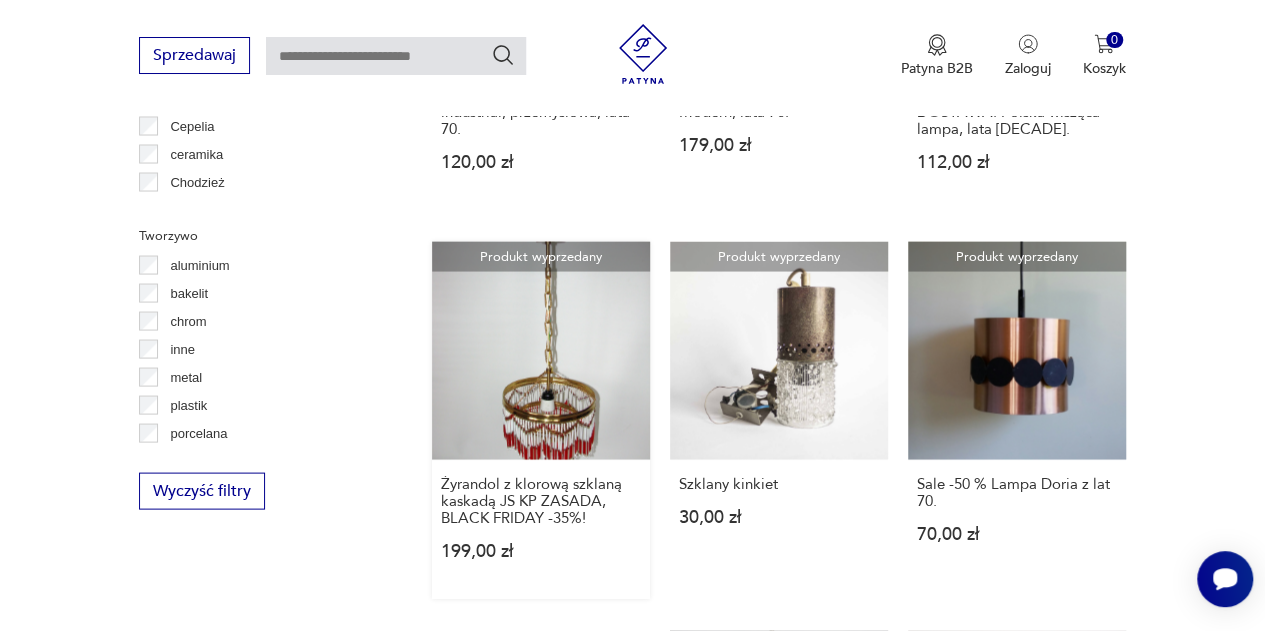 click on "Produkt wyprzedany Żyrandol z klorową szklaną kaskadą JS KP ZASADA, BLACK FRIDAY -35%! [PRICE]" at bounding box center [541, 419] 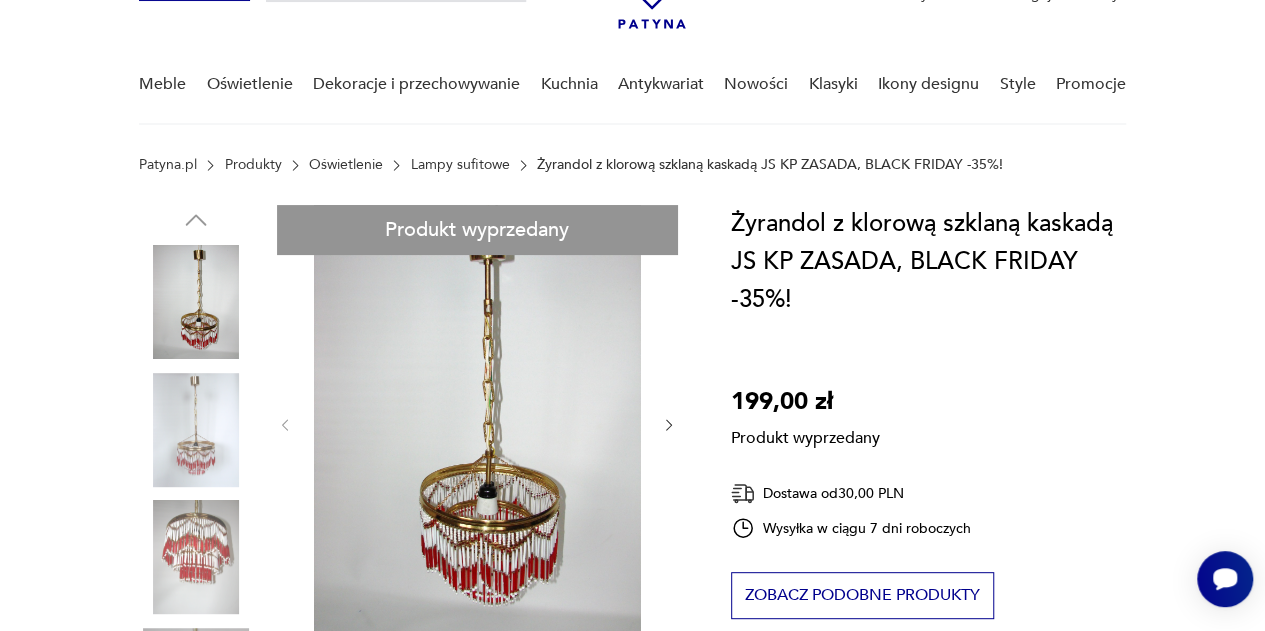 scroll, scrollTop: 126, scrollLeft: 0, axis: vertical 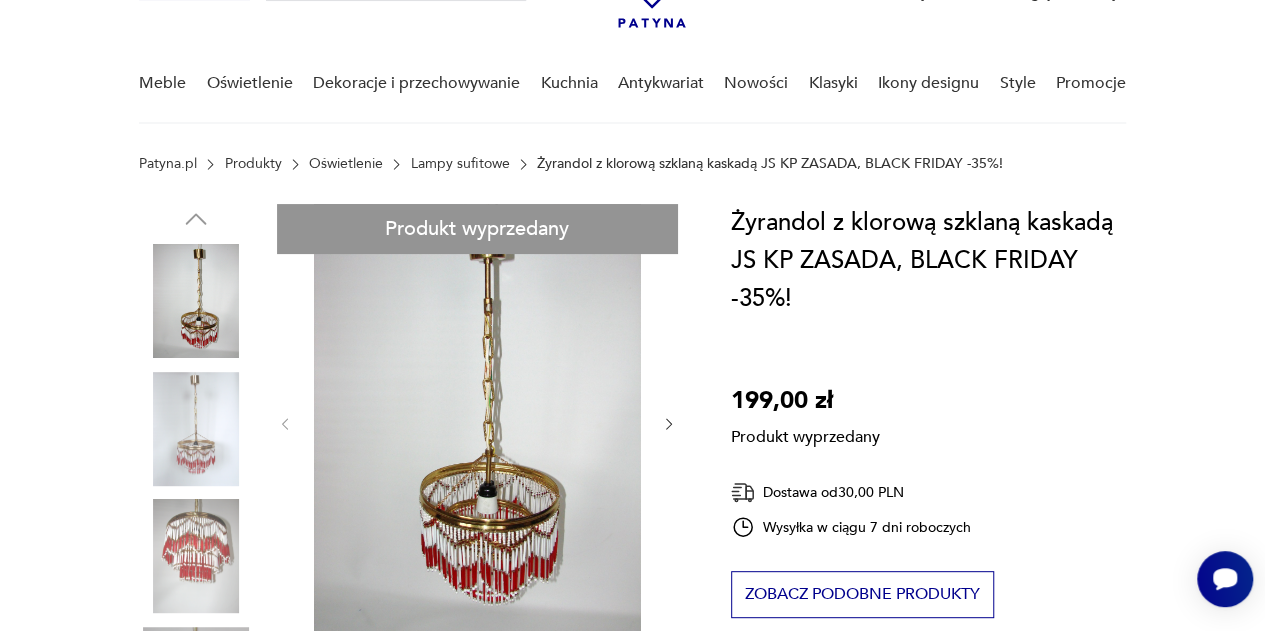 click on "Produkt wyprzedany Opis produktu Żyrandol JS KP ZASADA z trzystopniową kaskadą z kolorowych szklanych rureczek i korali ,które są połączone z mosiądzem co daje bardzo ciekawy efekt wizualny. Pochodzi z lat [DECADE]-[DECADE] i jest w stanie bardzo dobrym. Wymaga żarówki E27.
Wymiary;
wys. [SIZE]cm ( możliwość dowolnego skrócenia)
średnica [SIZE]cm
lampa bez łańcucha wys.[SIZE]cm Rozwiń więcej Szczegóły produktu Stan:   dobry Typ :   sufitowa Tworzywo :   szkło, inne Dodatkowe :   sygnatura Średnica :   [SIZE]cm Miasto Sprzedawcy :   [CITY] Tagi:   SALE ,  żyrandol O sprzedawcy RELIKT DESIGN Zweryfikowany sprzedawca Od [NUMBER] lat z Patyną Dostawa i zwroty Dostępne formy dostawy: Odbior osobisty   0,00 PLN Przesylka priorytetowa   30,00 PLN Zwroty: Jeśli z jakiegokolwiek powodu chcesz zwrócić zamówiony przedmiot, masz na to   14 dni od momentu otrzymania przesyłki." at bounding box center (411, 812) 